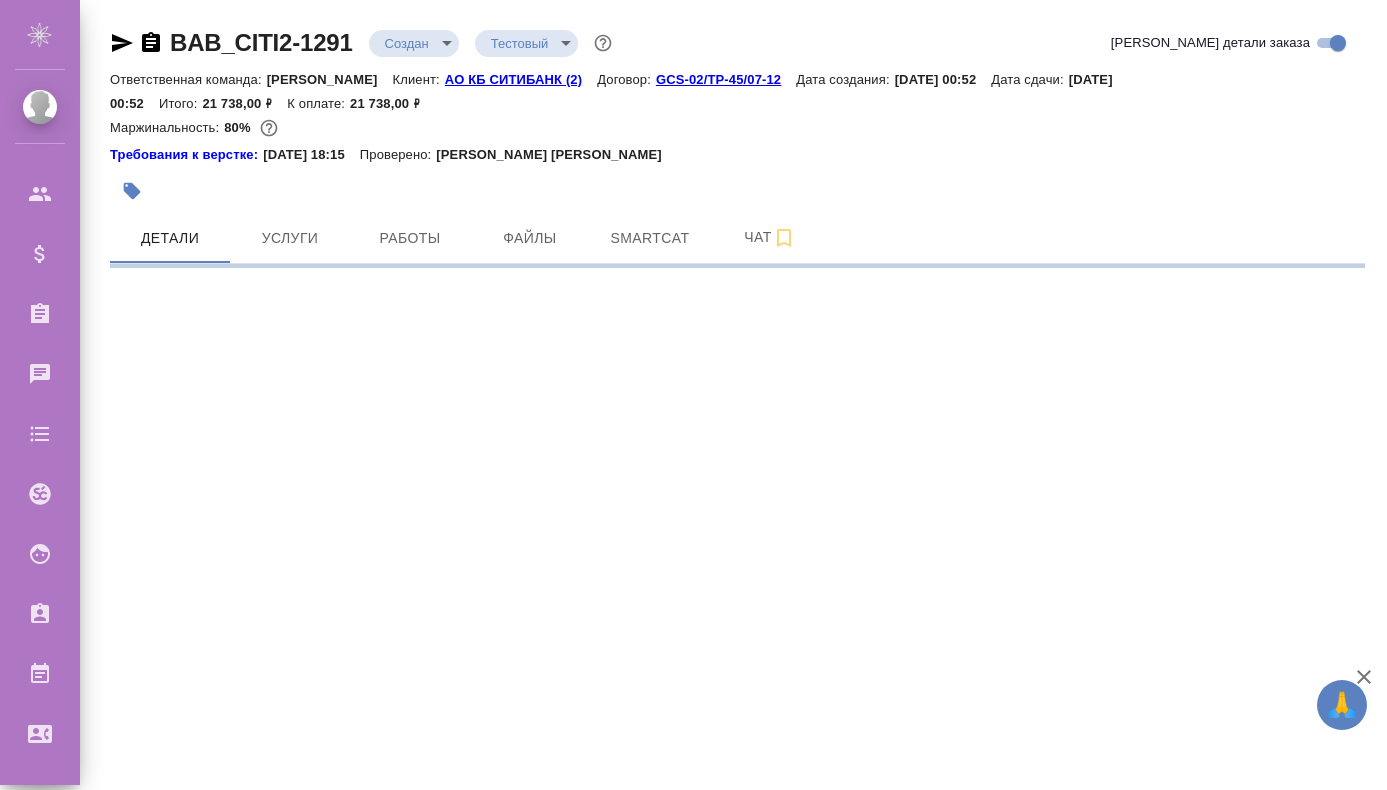 scroll, scrollTop: 0, scrollLeft: 0, axis: both 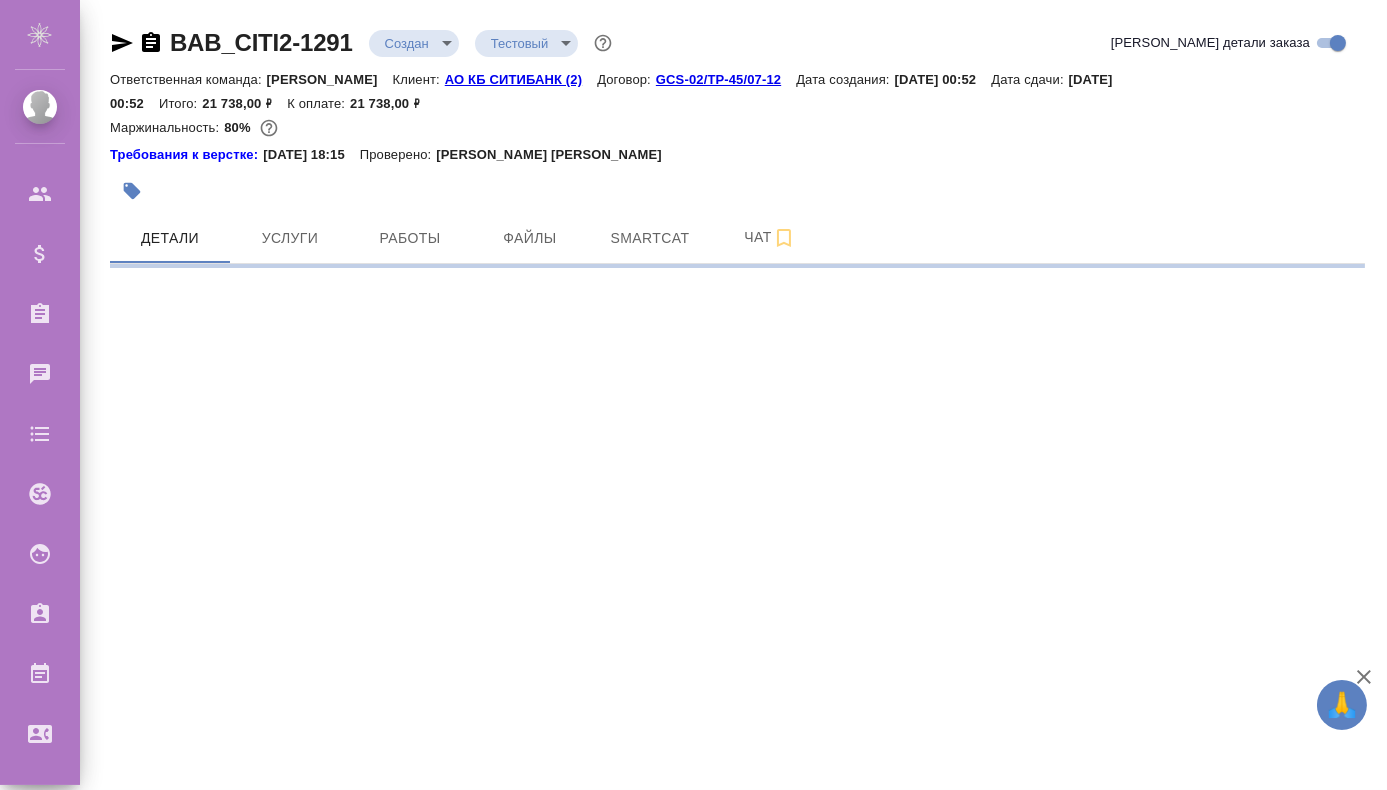 select on "RU" 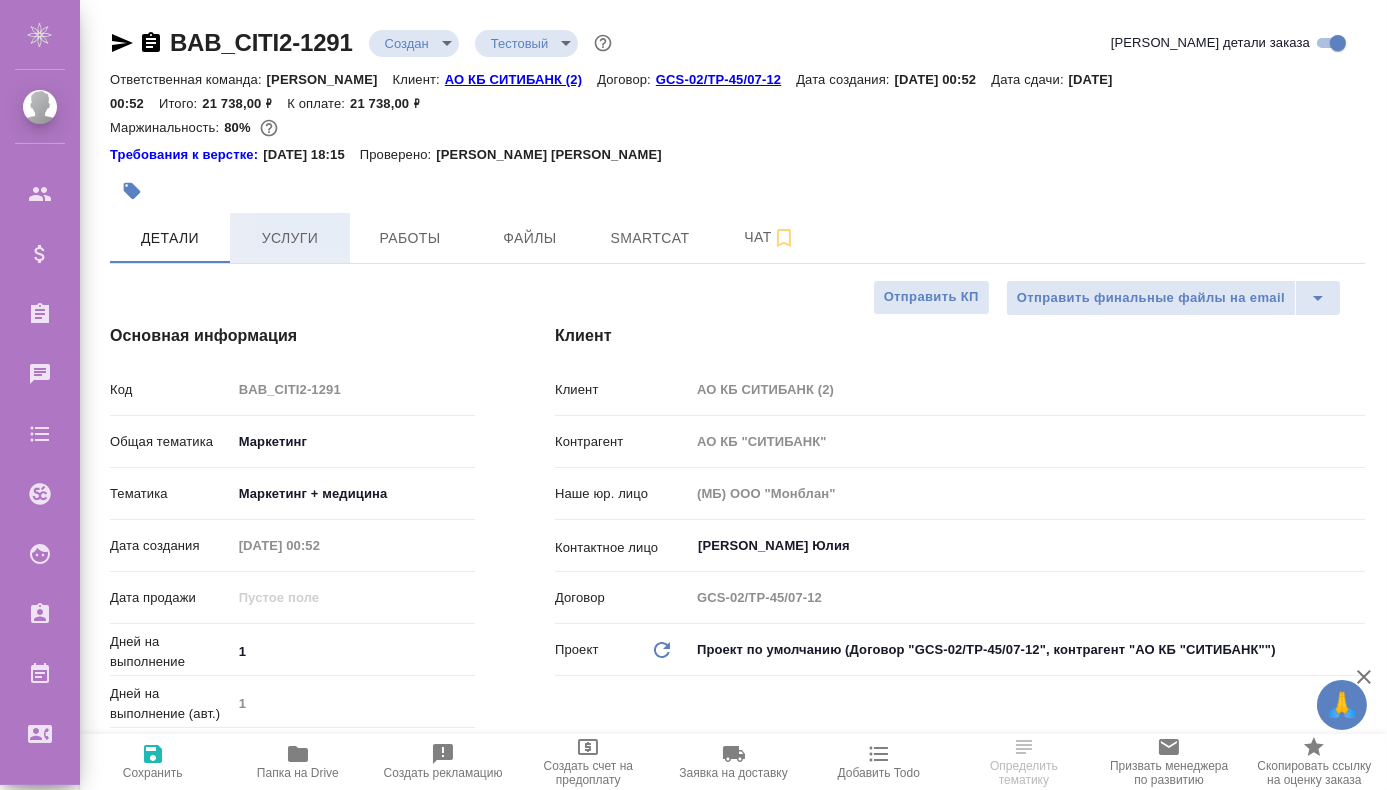 type on "x" 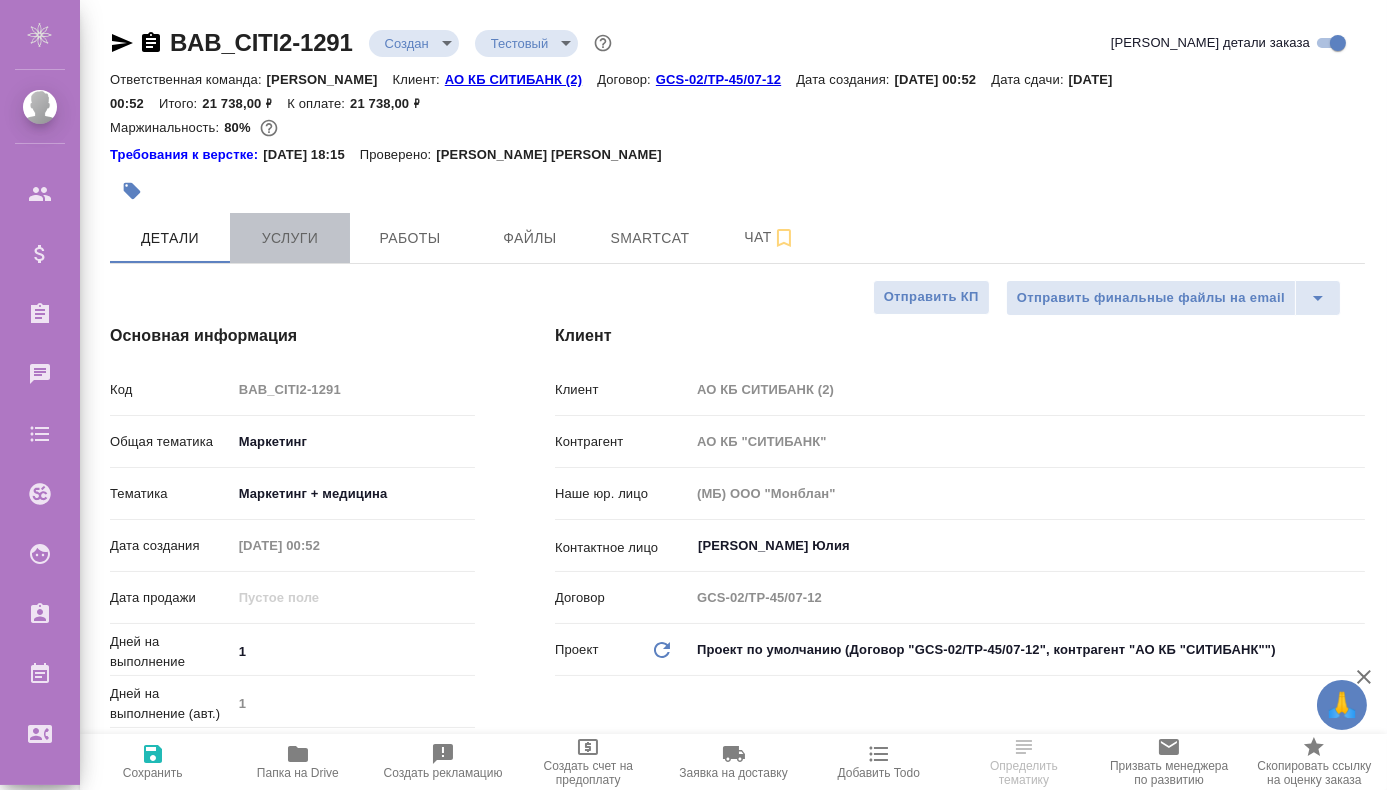 click on "Услуги" at bounding box center (290, 238) 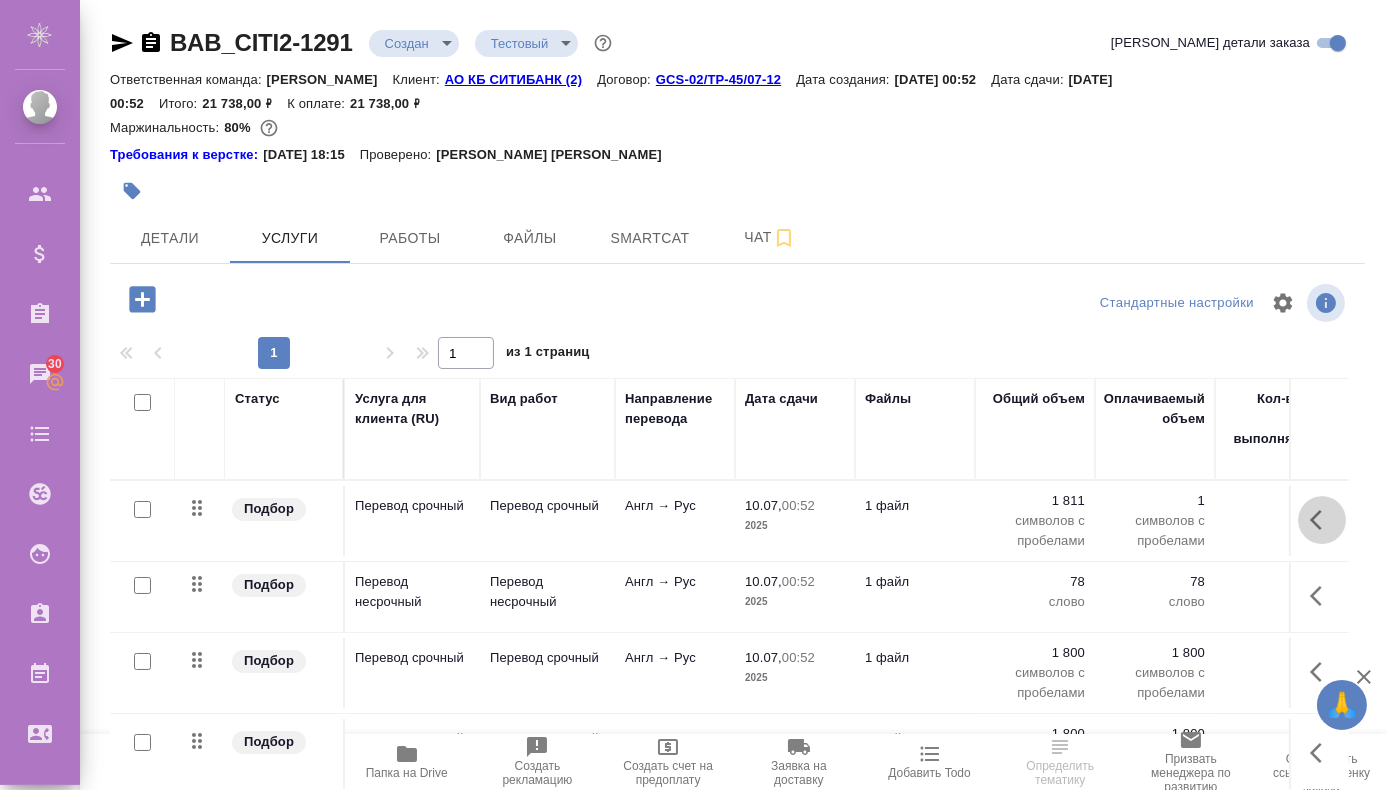 click 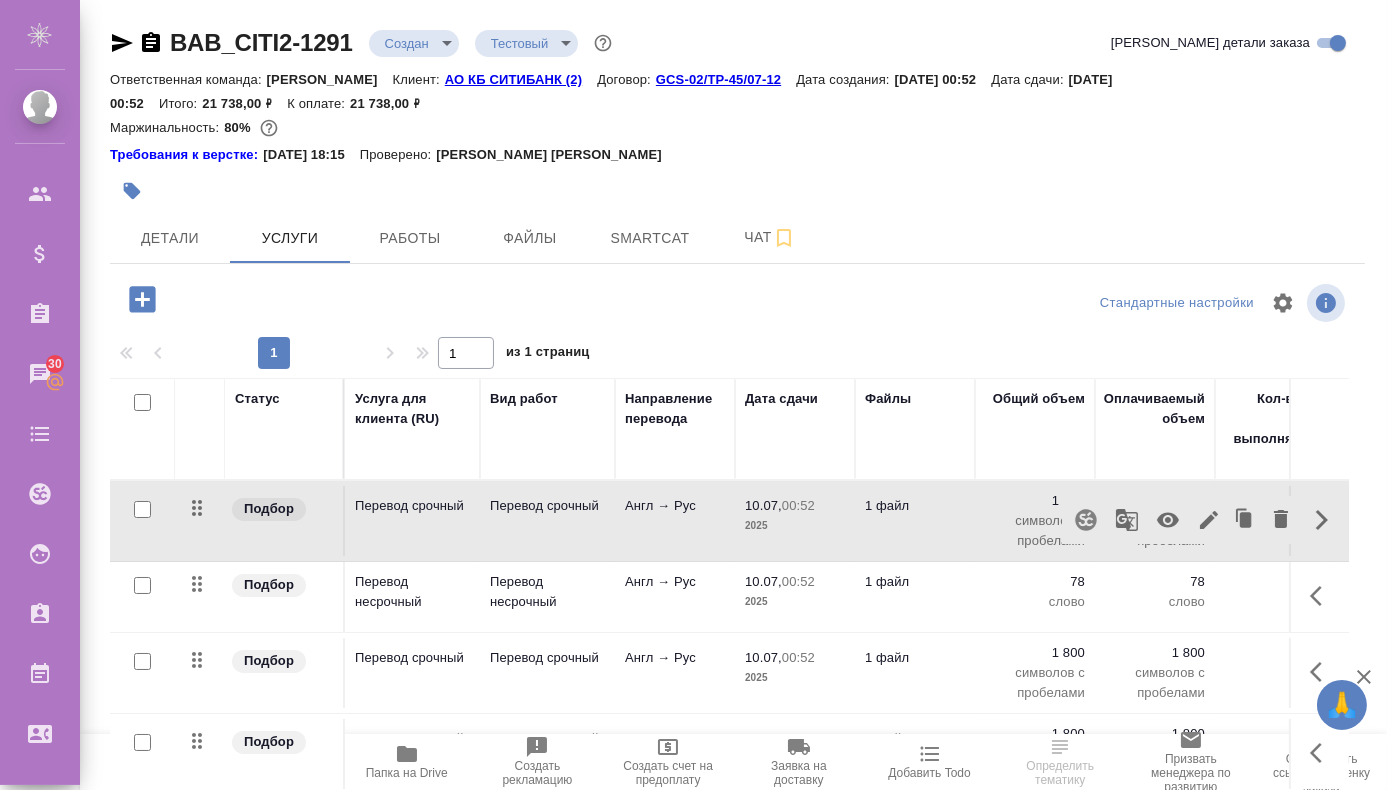 click 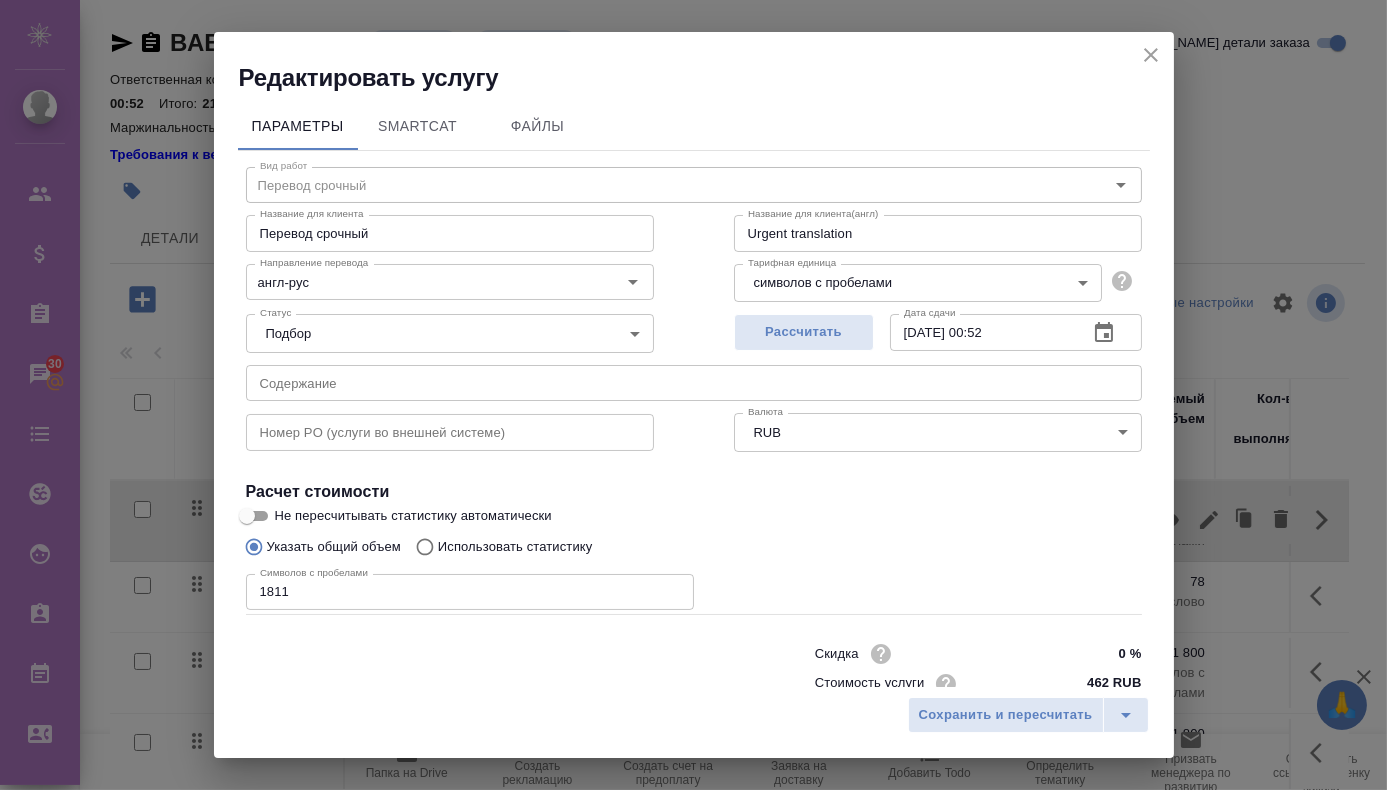 type on "Перевод срочный" 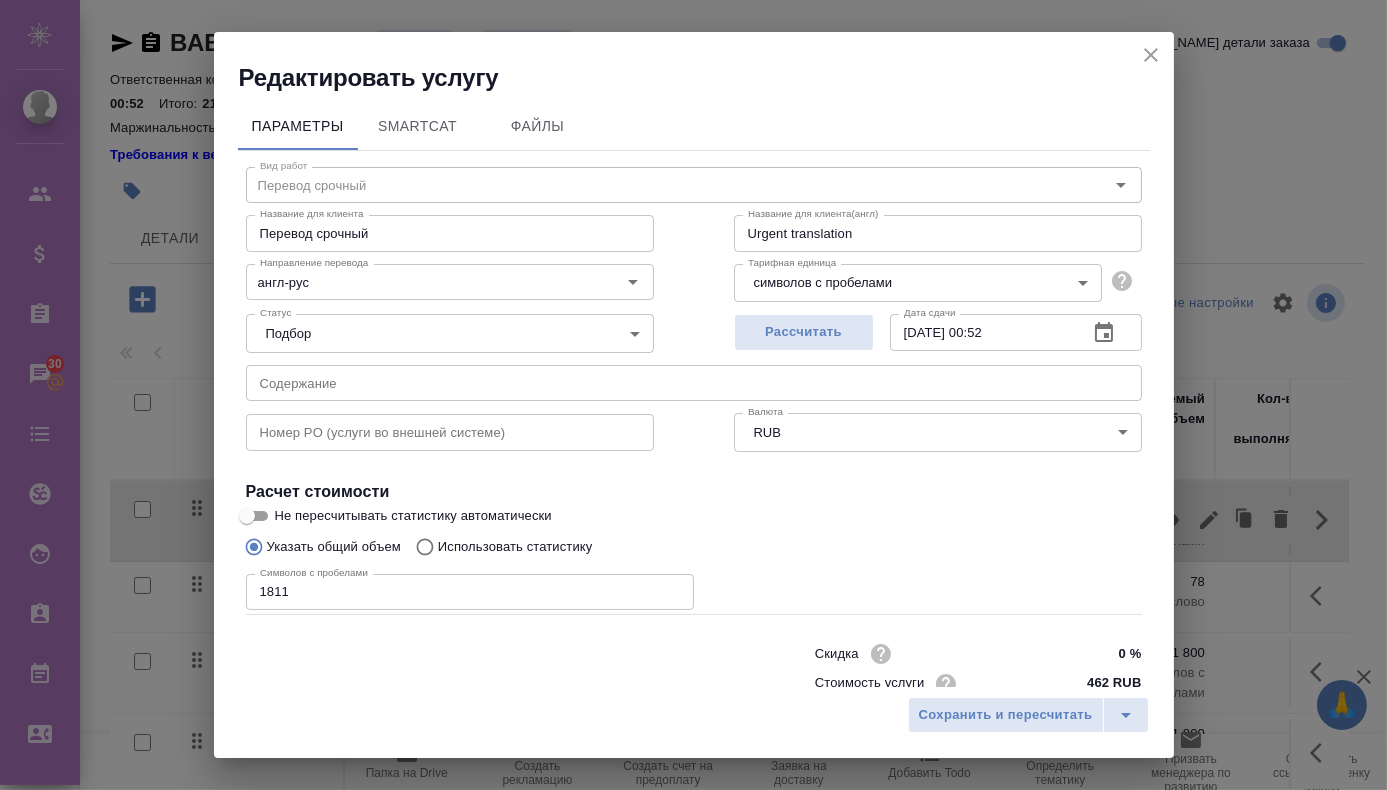 type on "англ-рус" 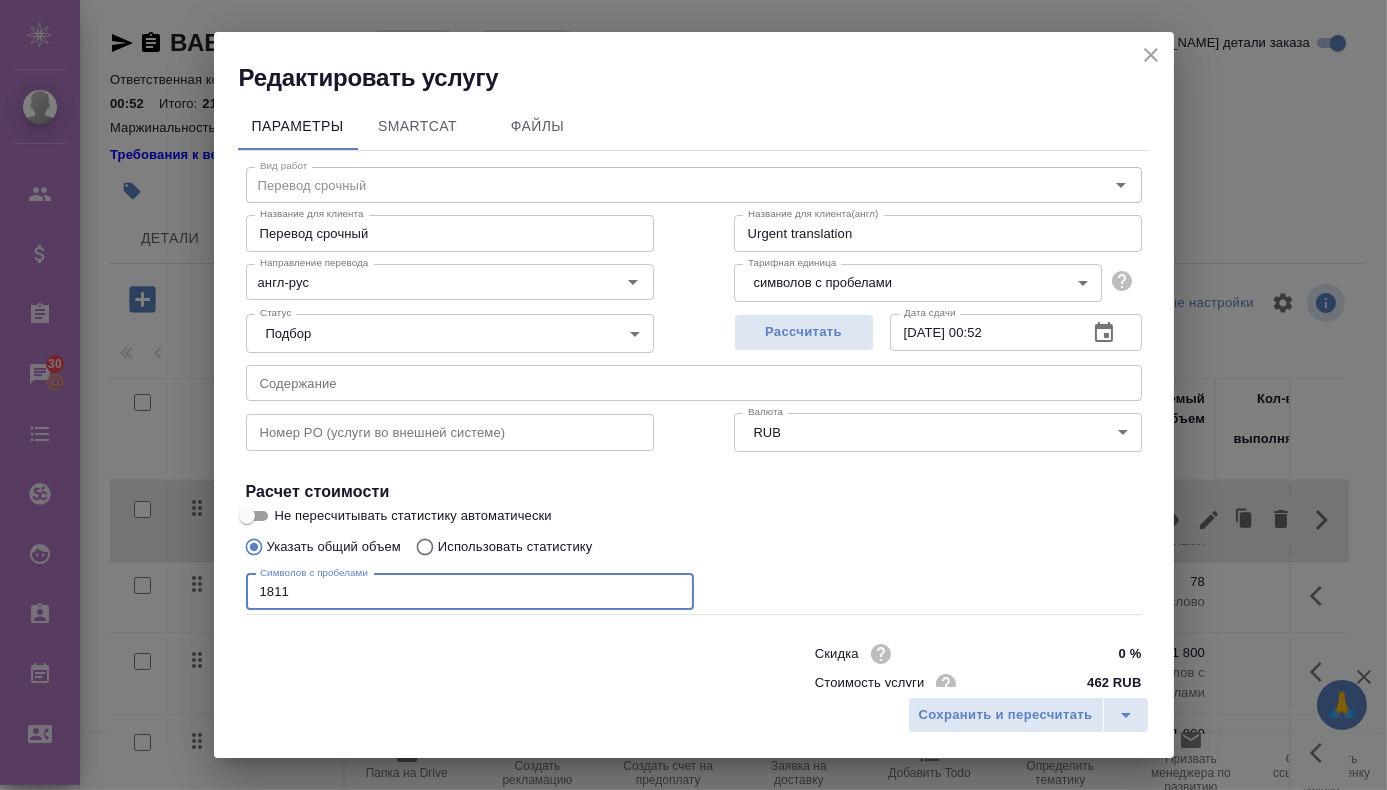click on "1811" at bounding box center (470, 592) 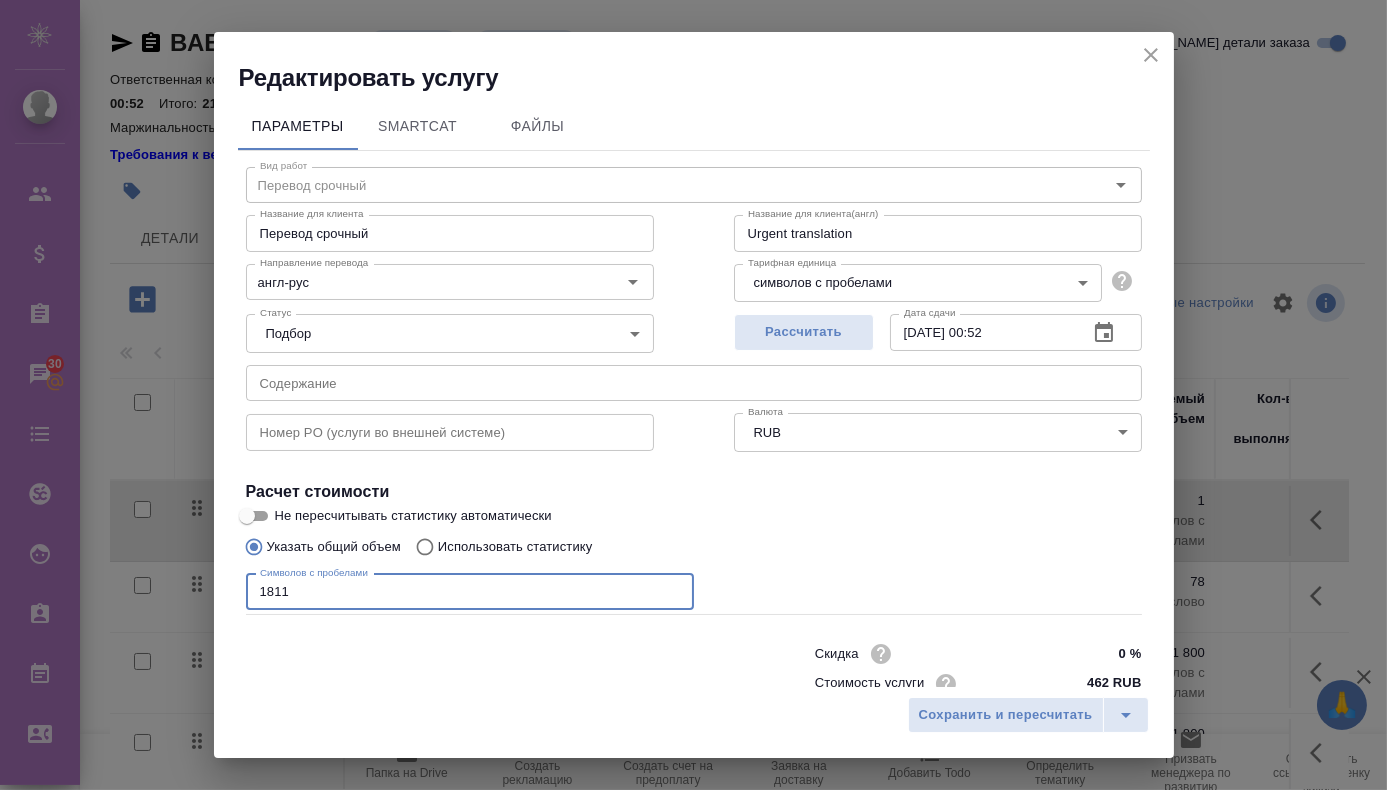 type on "1812" 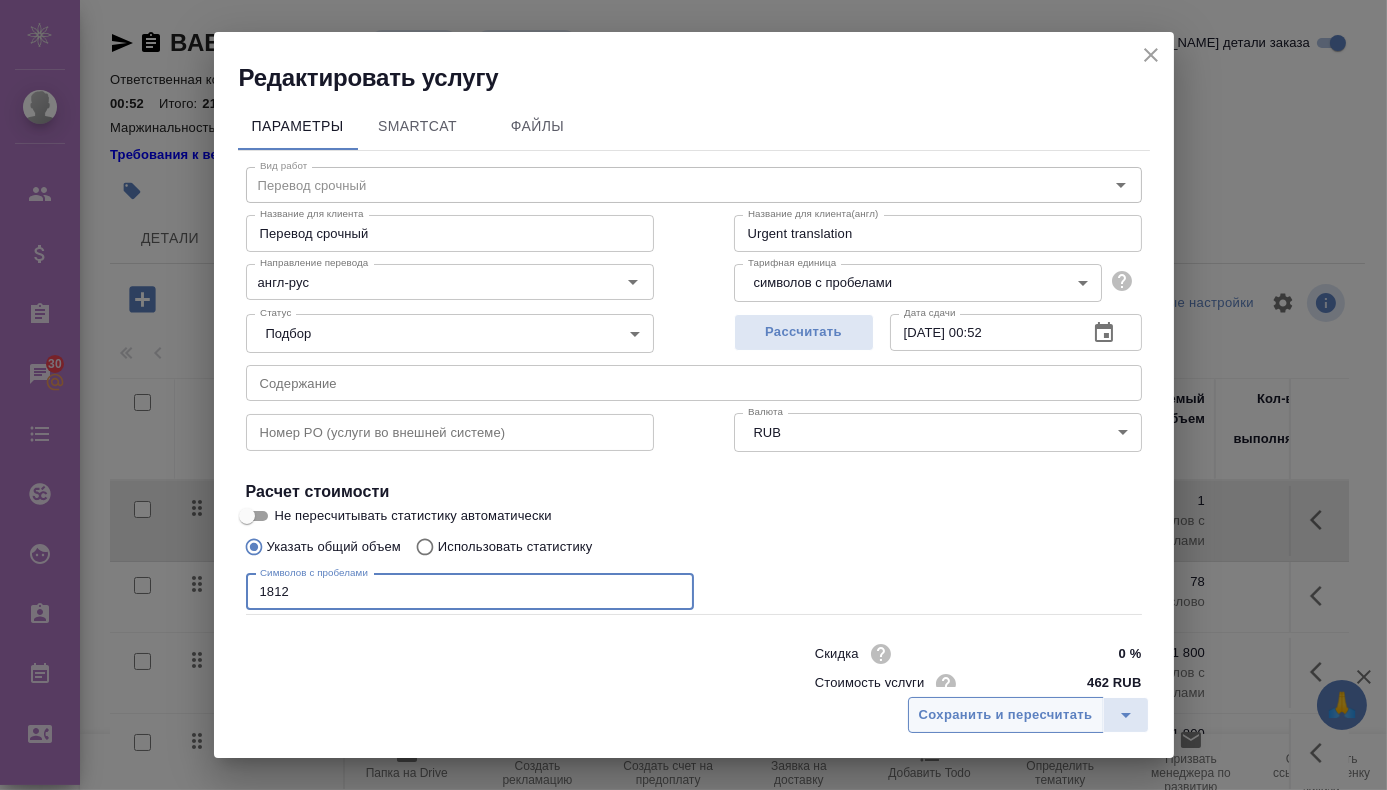 click on "Сохранить и пересчитать" at bounding box center (1006, 715) 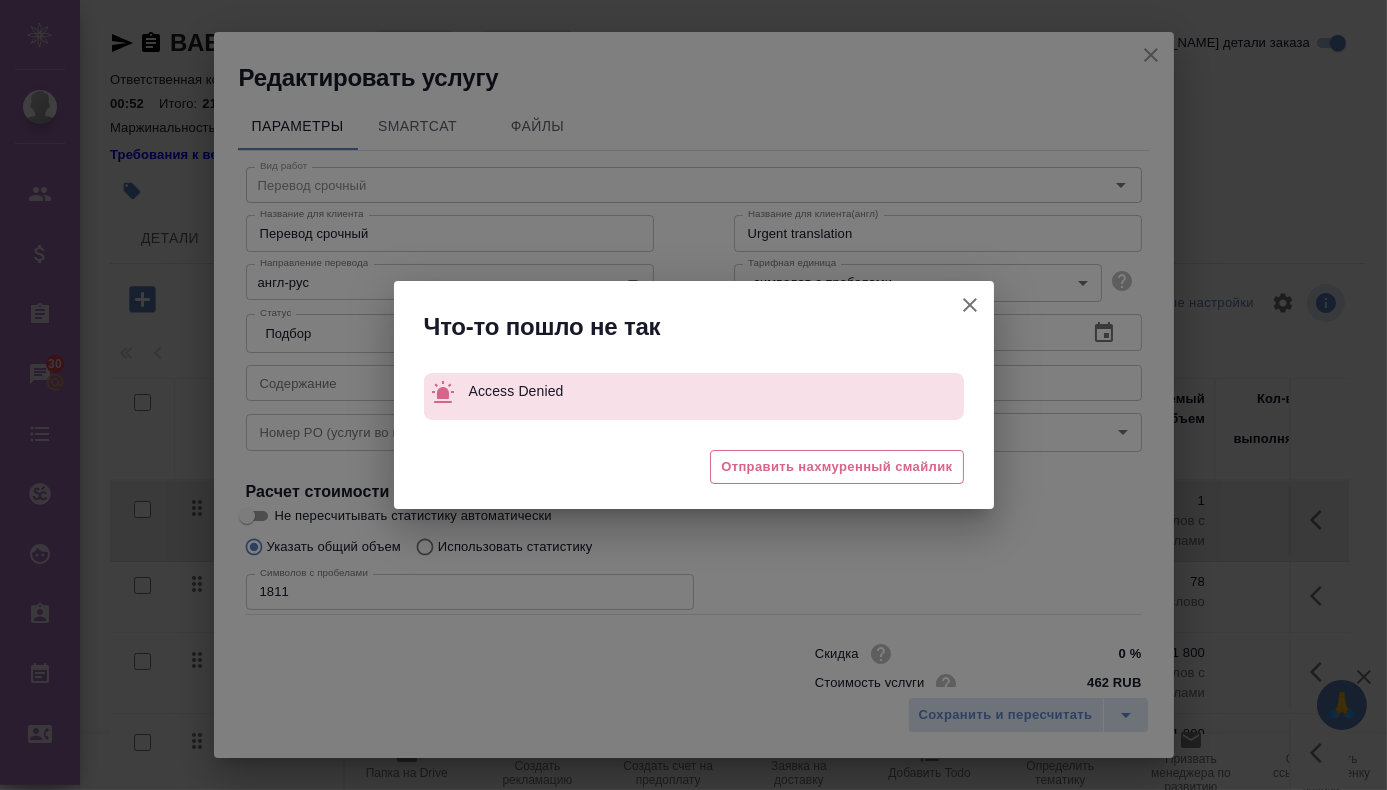 click 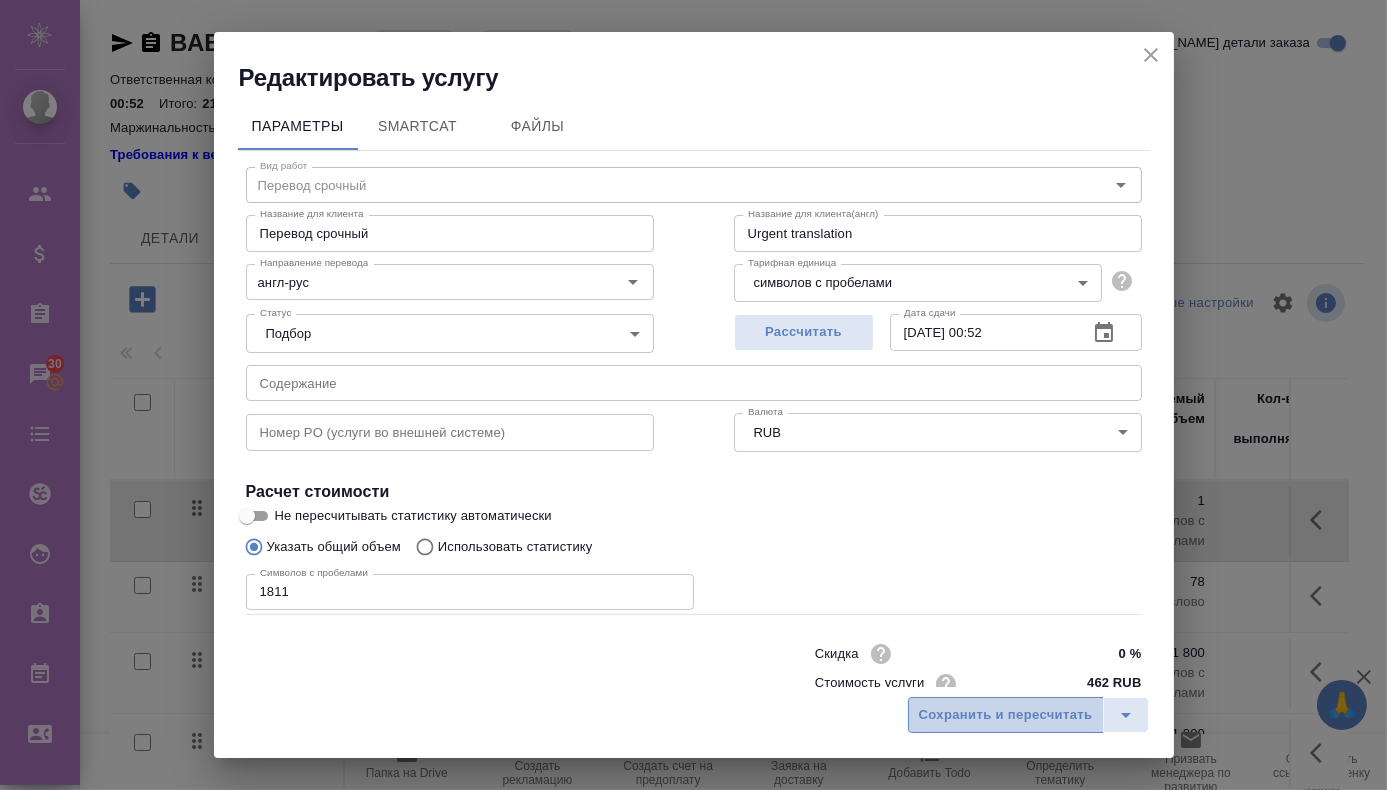 click on "Сохранить и пересчитать" at bounding box center [1006, 715] 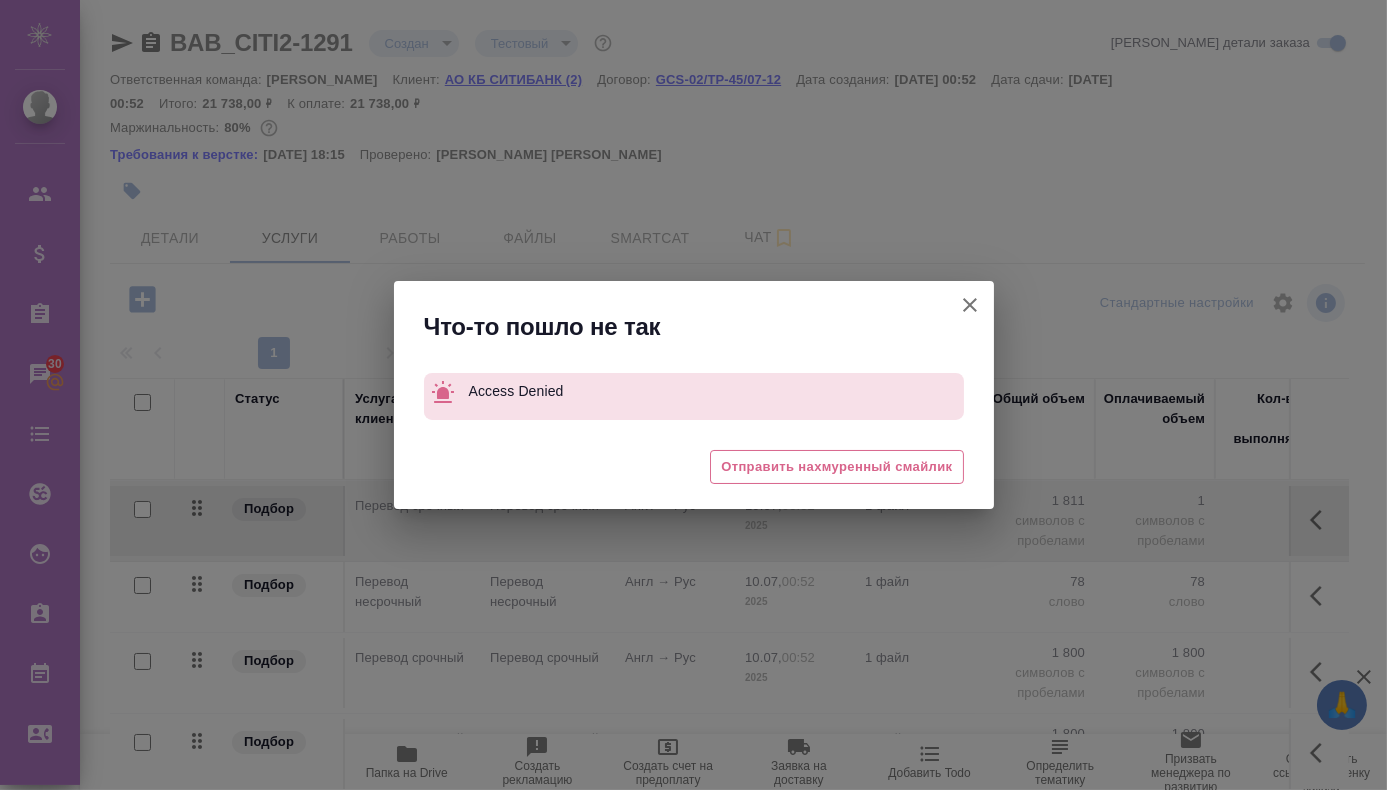click on "[PERSON_NAME] детали заказа" at bounding box center (970, 305) 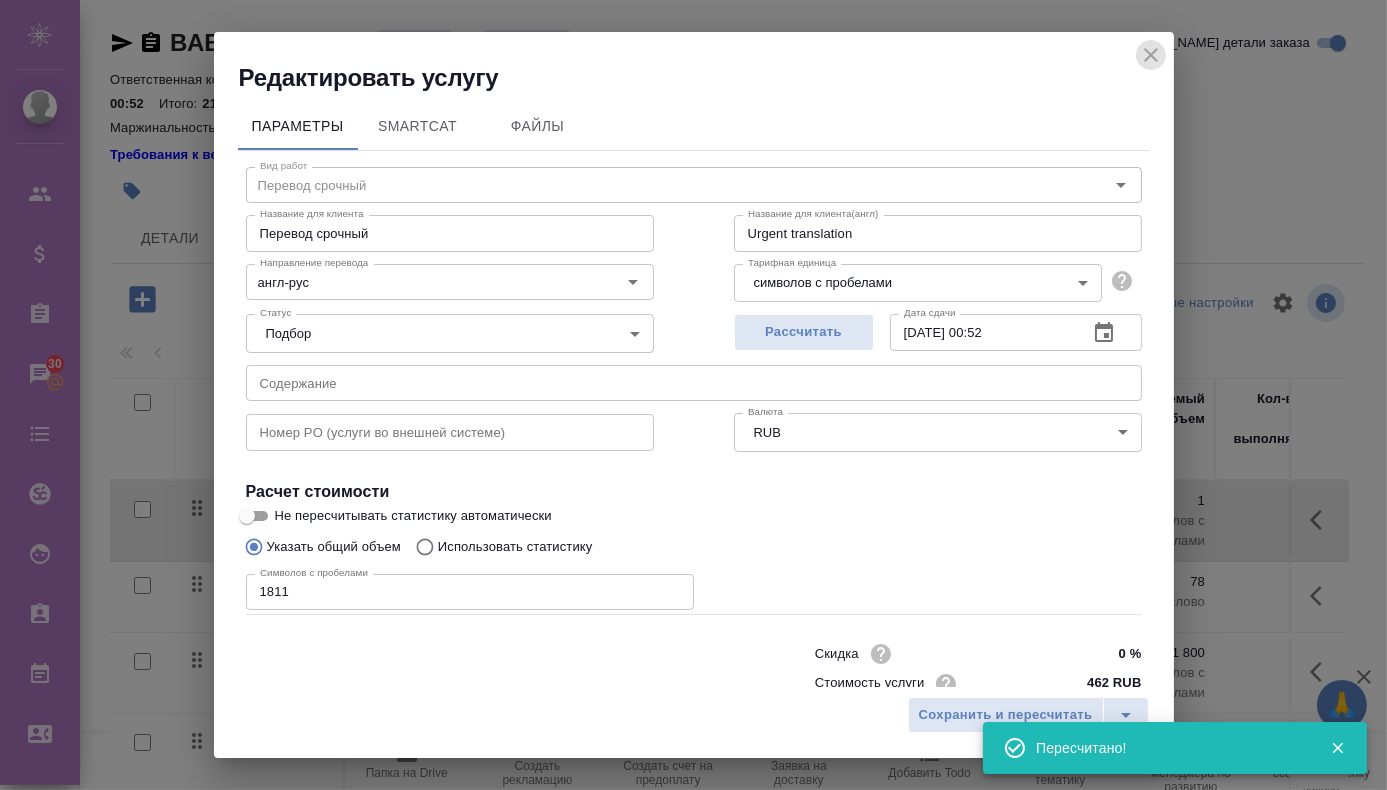 click 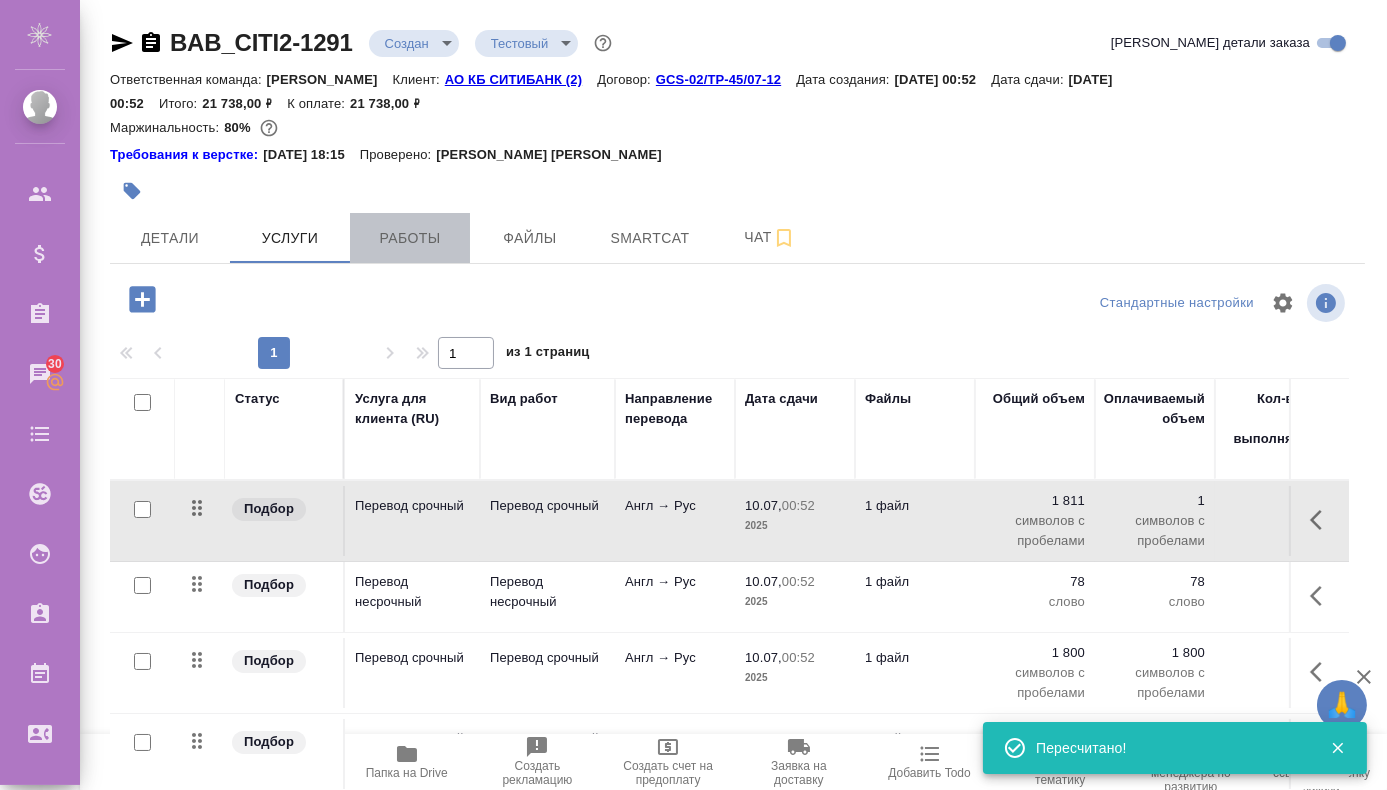 click on "Работы" at bounding box center [410, 238] 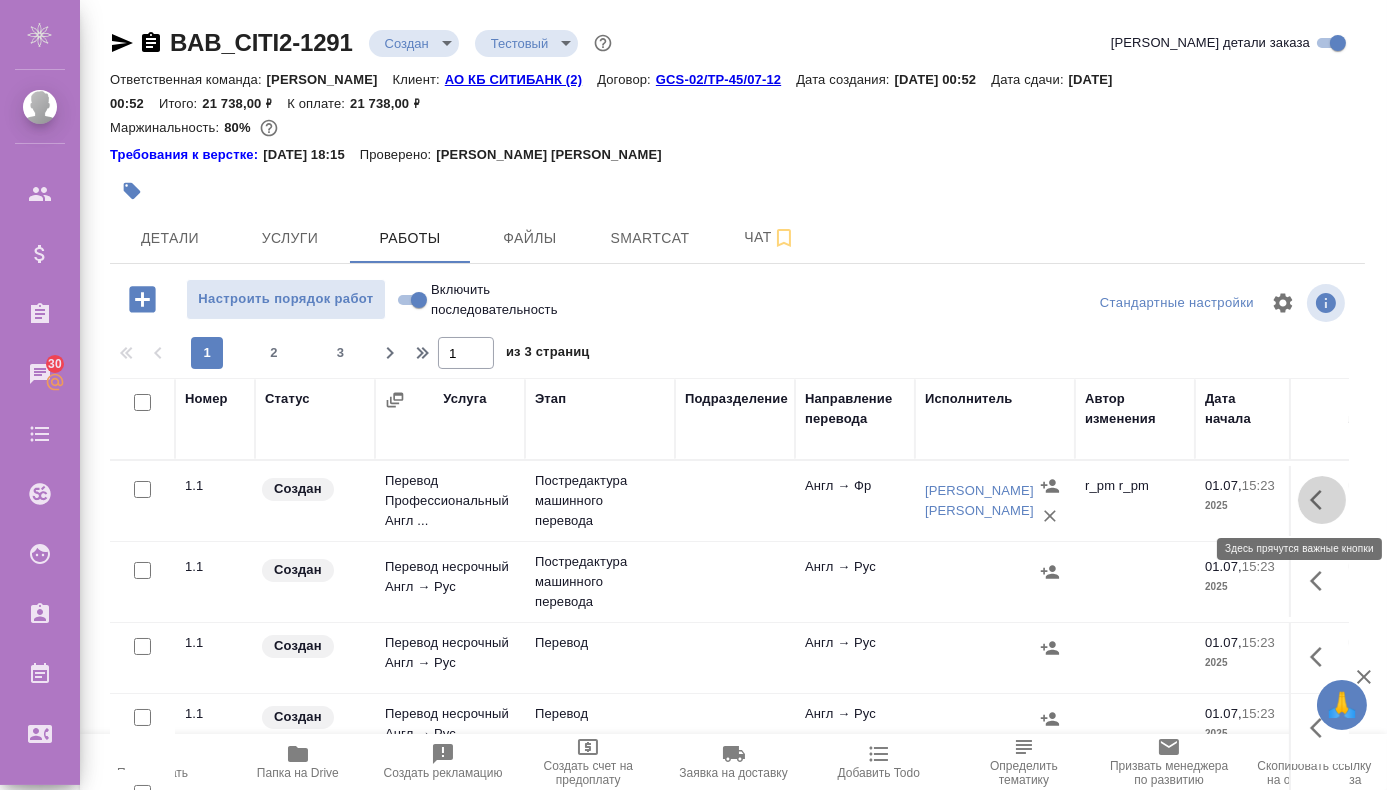 click 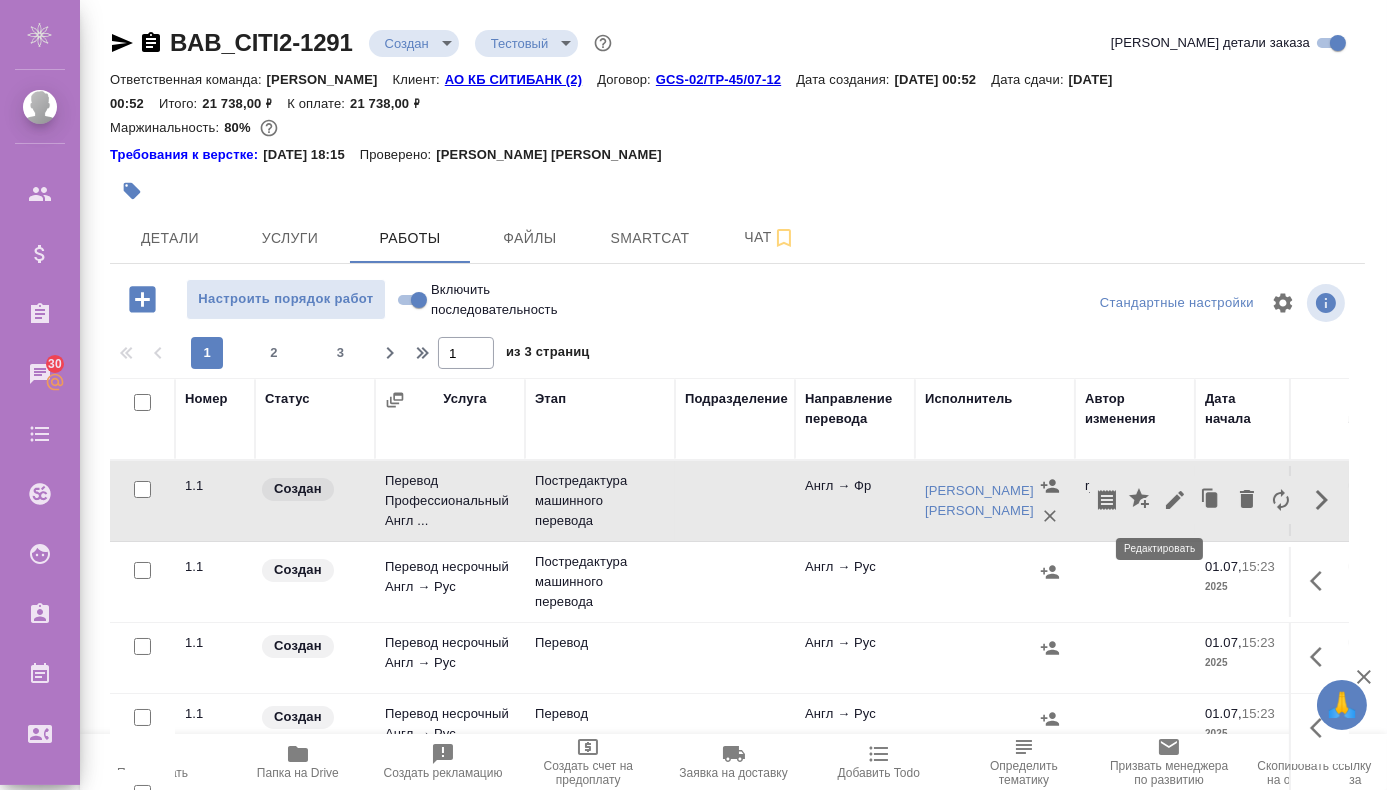 click 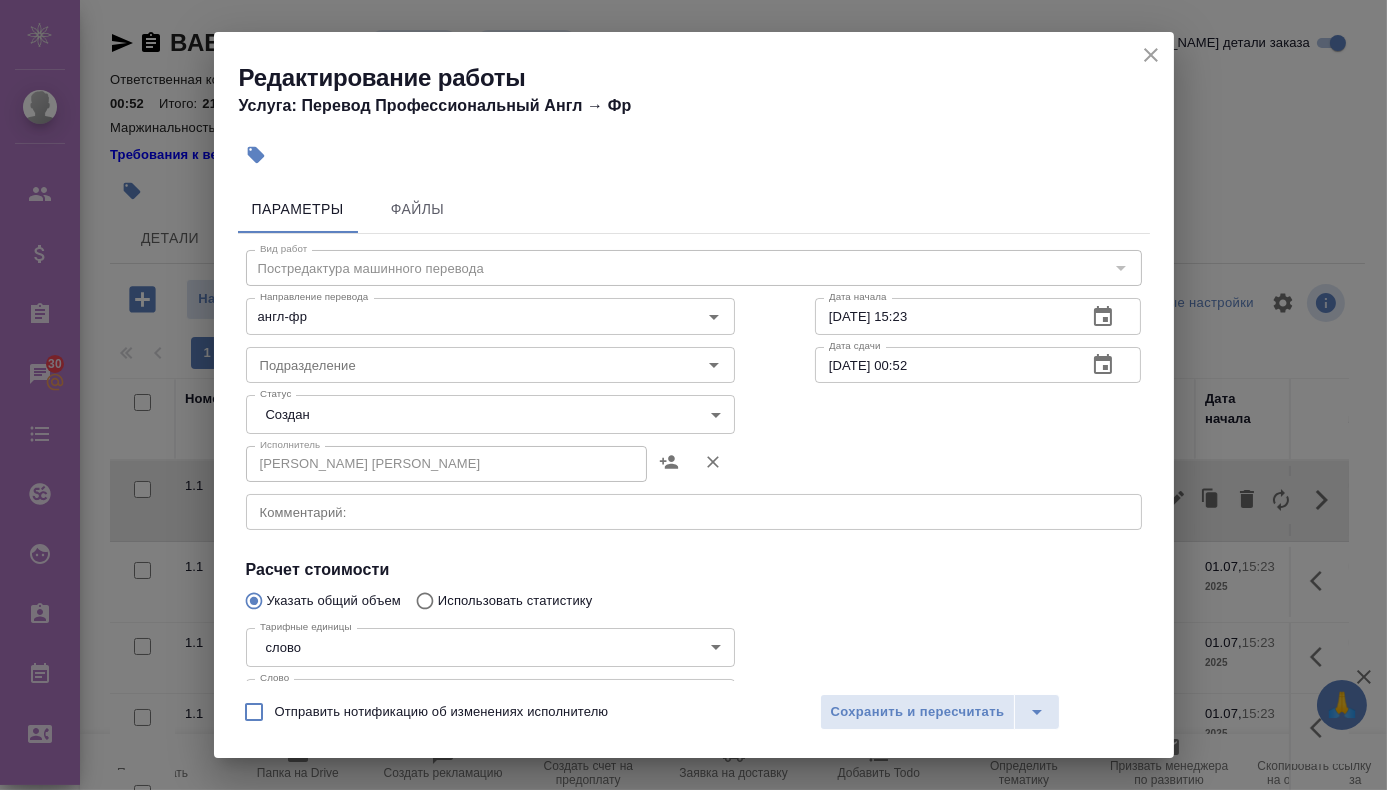 scroll, scrollTop: 232, scrollLeft: 0, axis: vertical 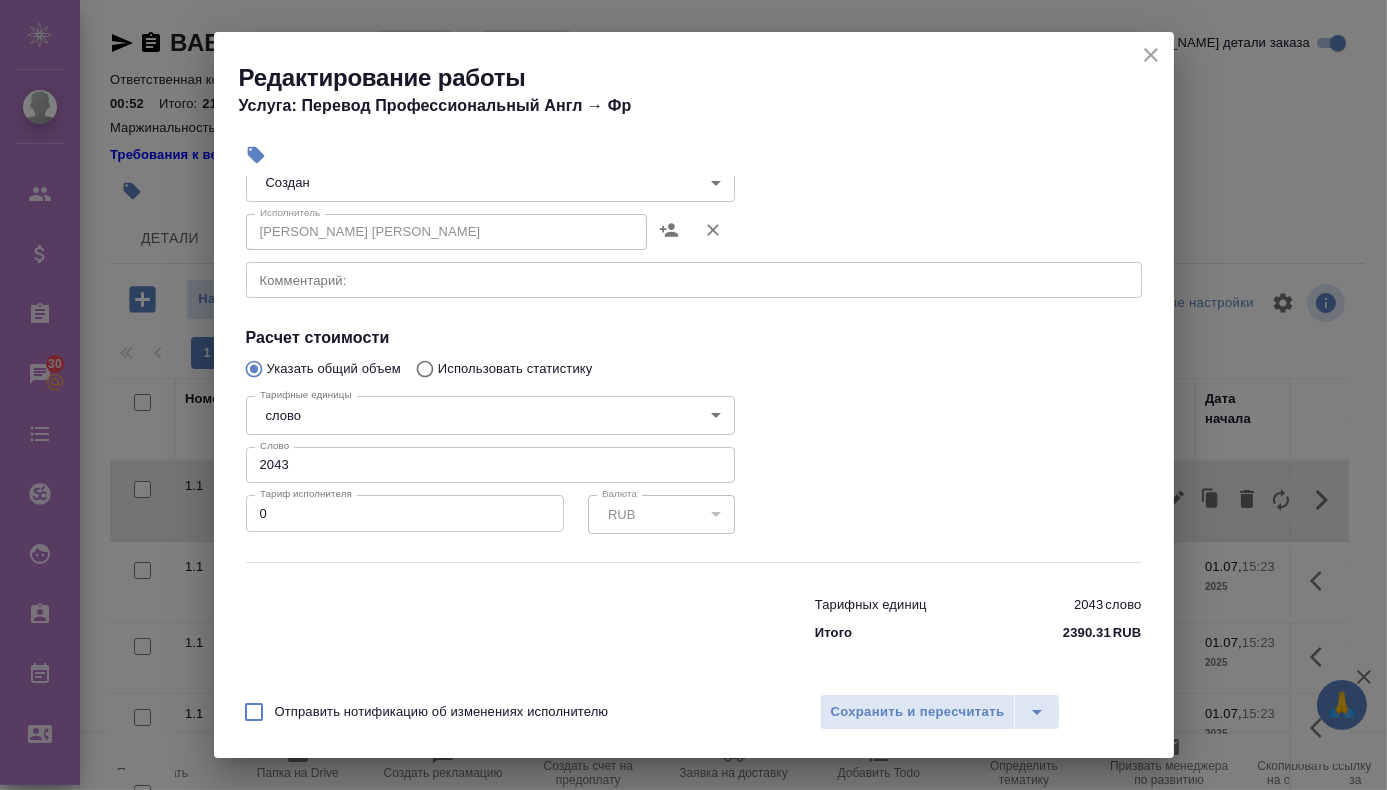 click on "2043" at bounding box center (490, 465) 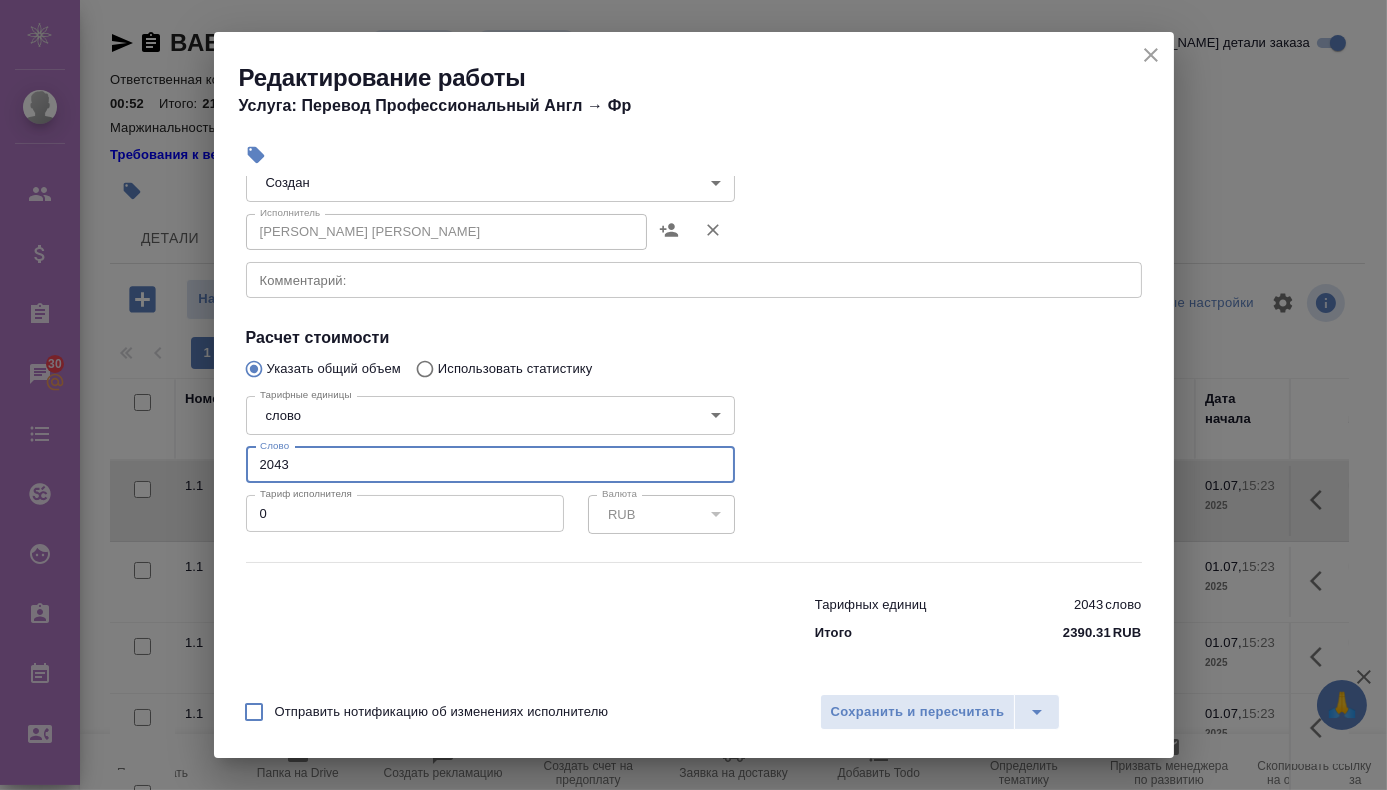 type on "2044" 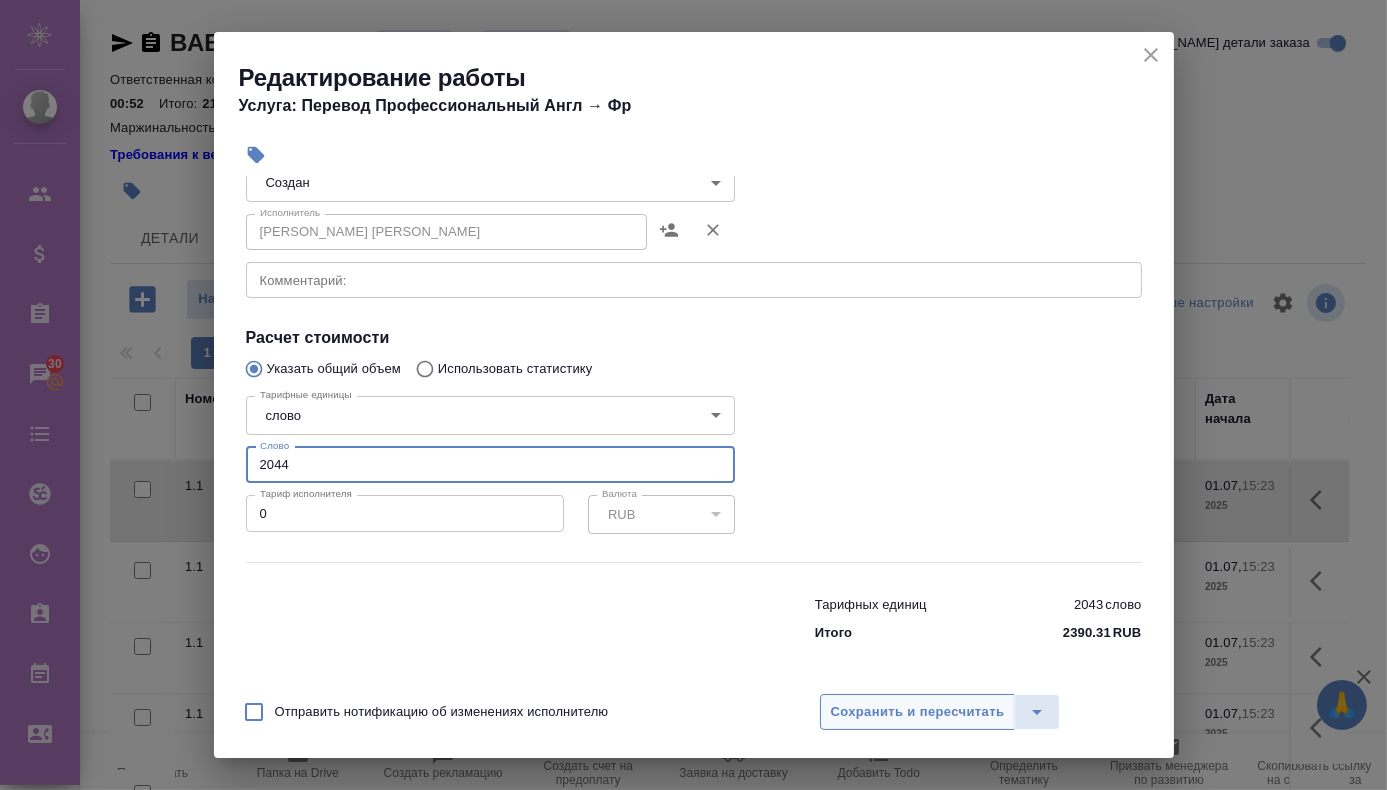 click on "Сохранить и пересчитать" at bounding box center (918, 712) 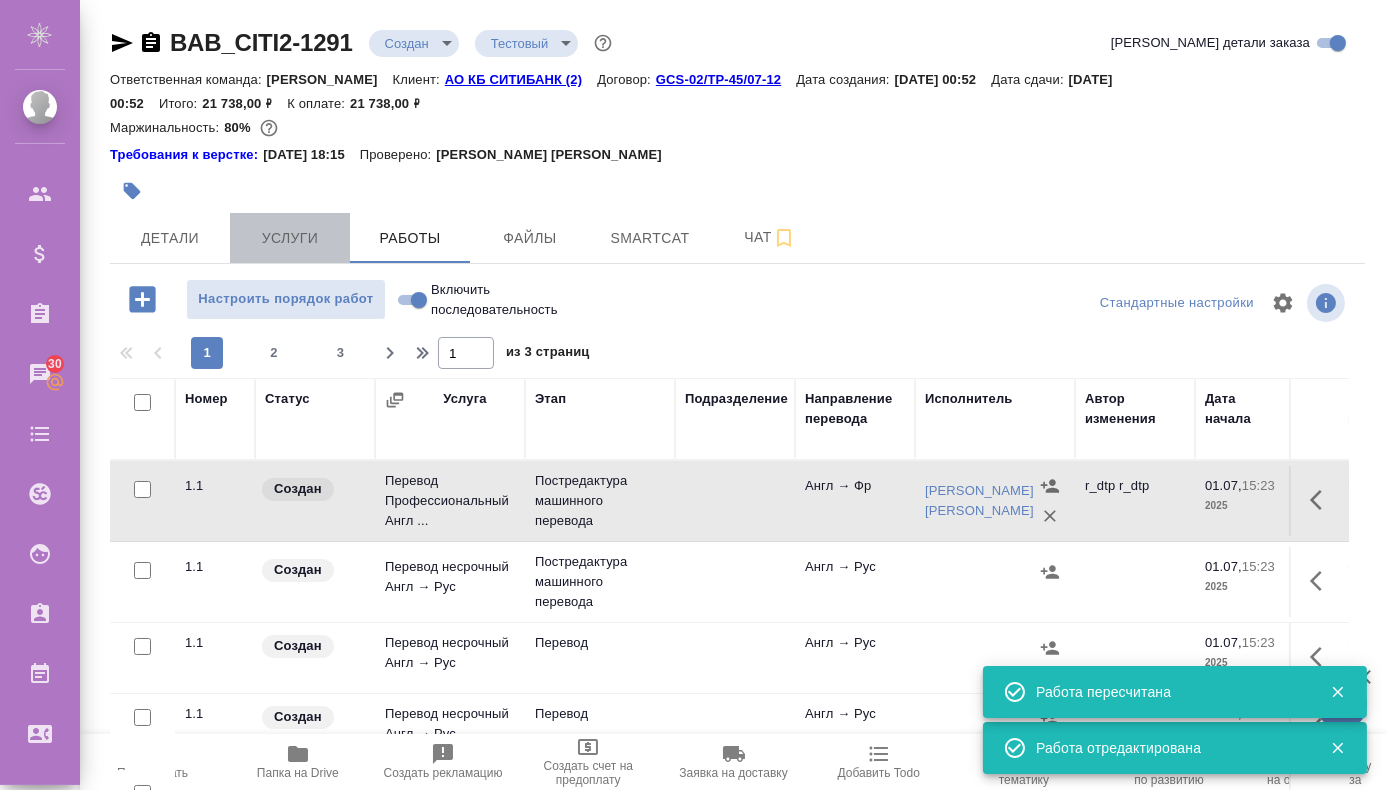 click on "Услуги" at bounding box center [290, 238] 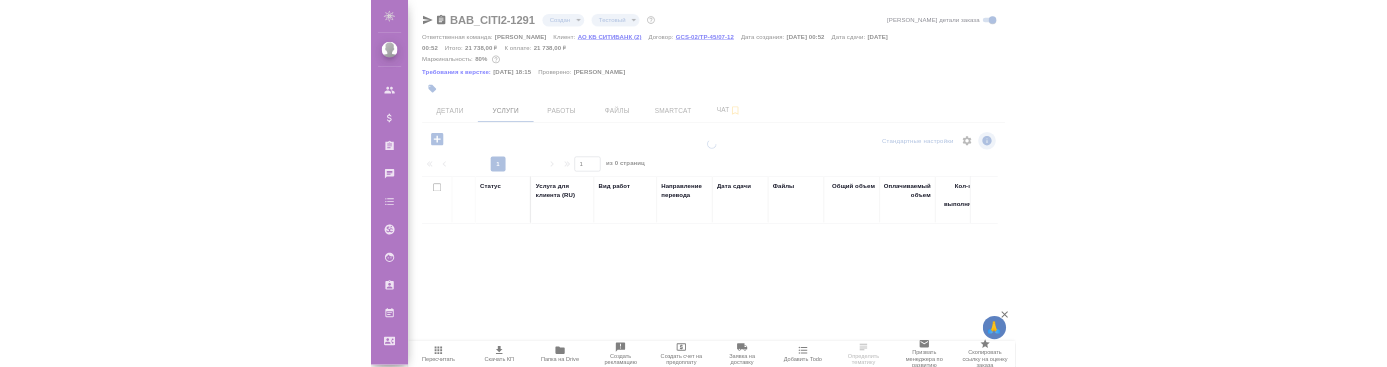 scroll, scrollTop: 0, scrollLeft: 0, axis: both 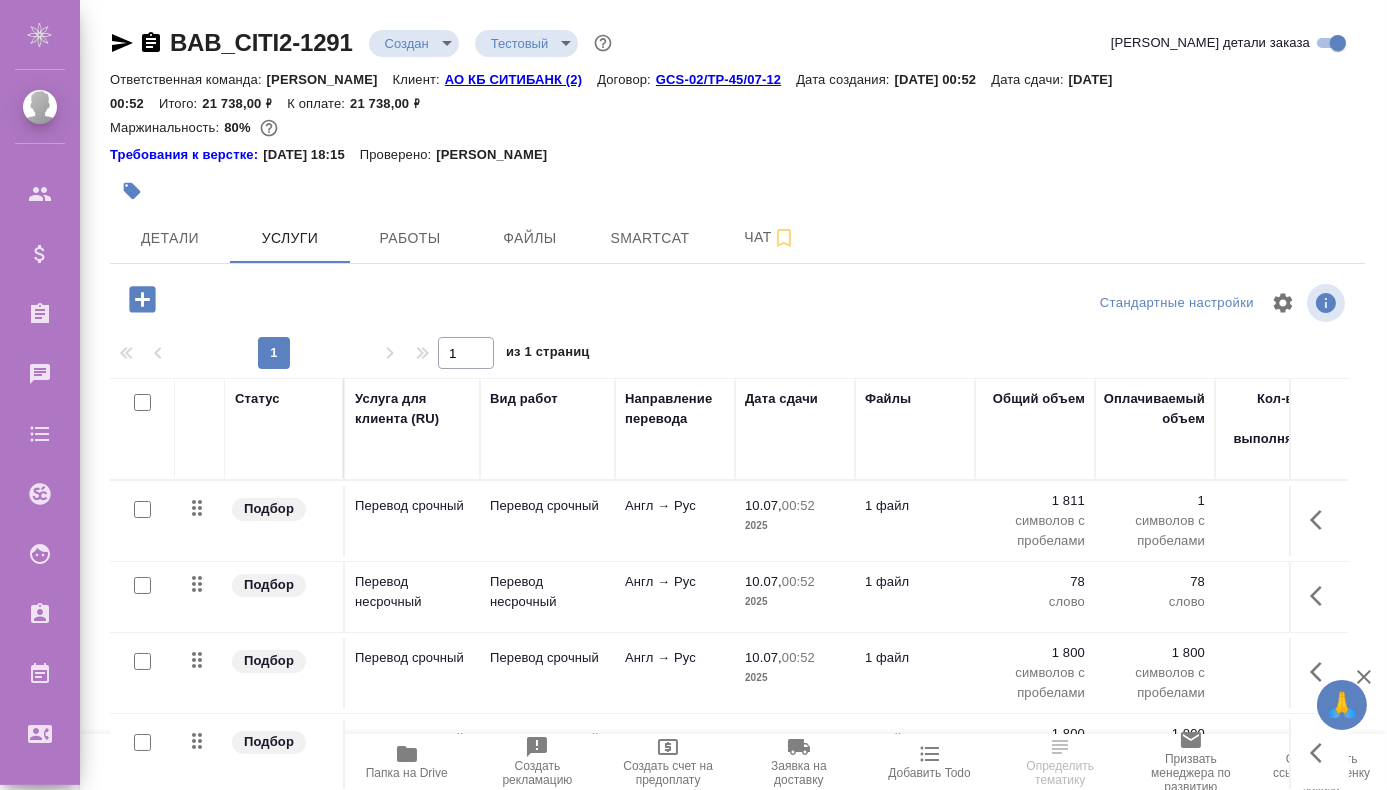click at bounding box center (1319, 521) 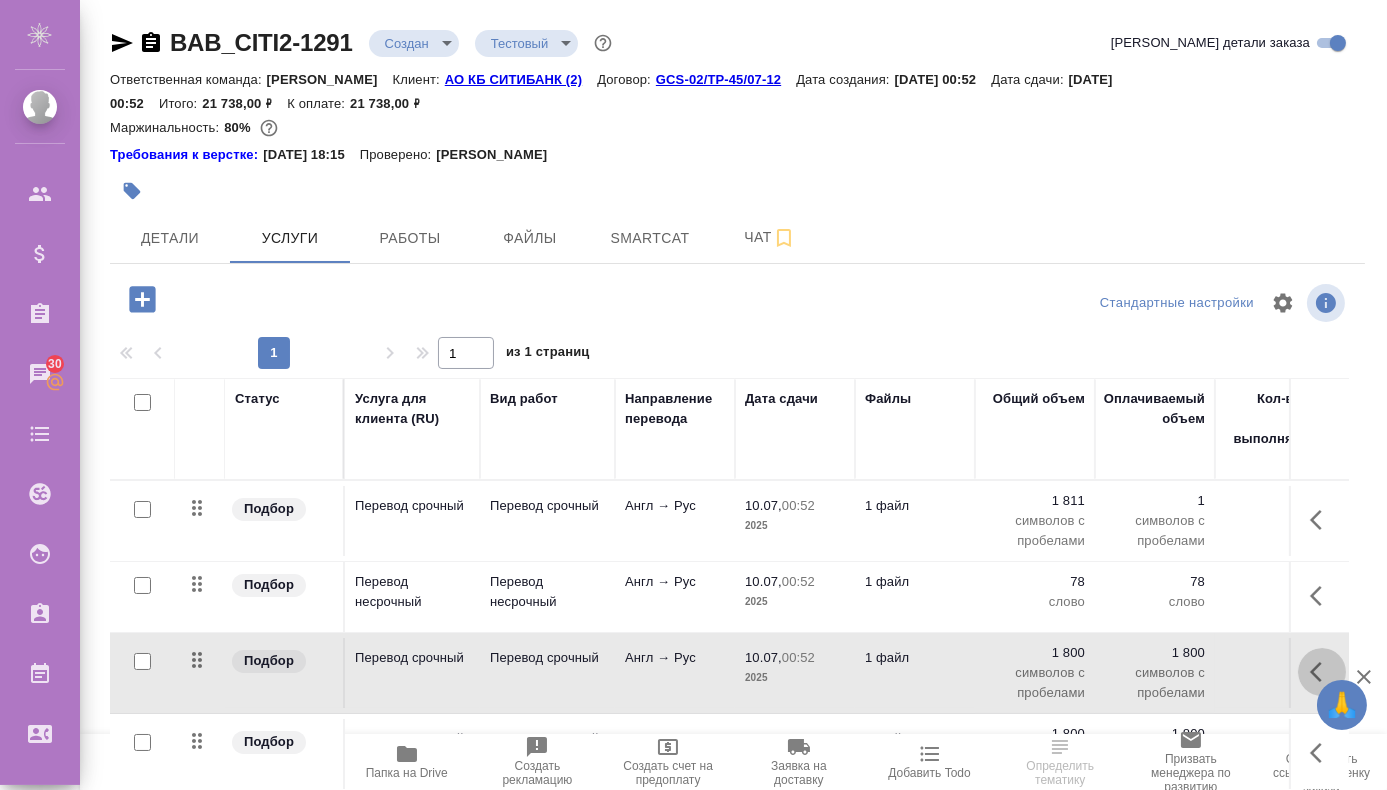 click at bounding box center [1322, 672] 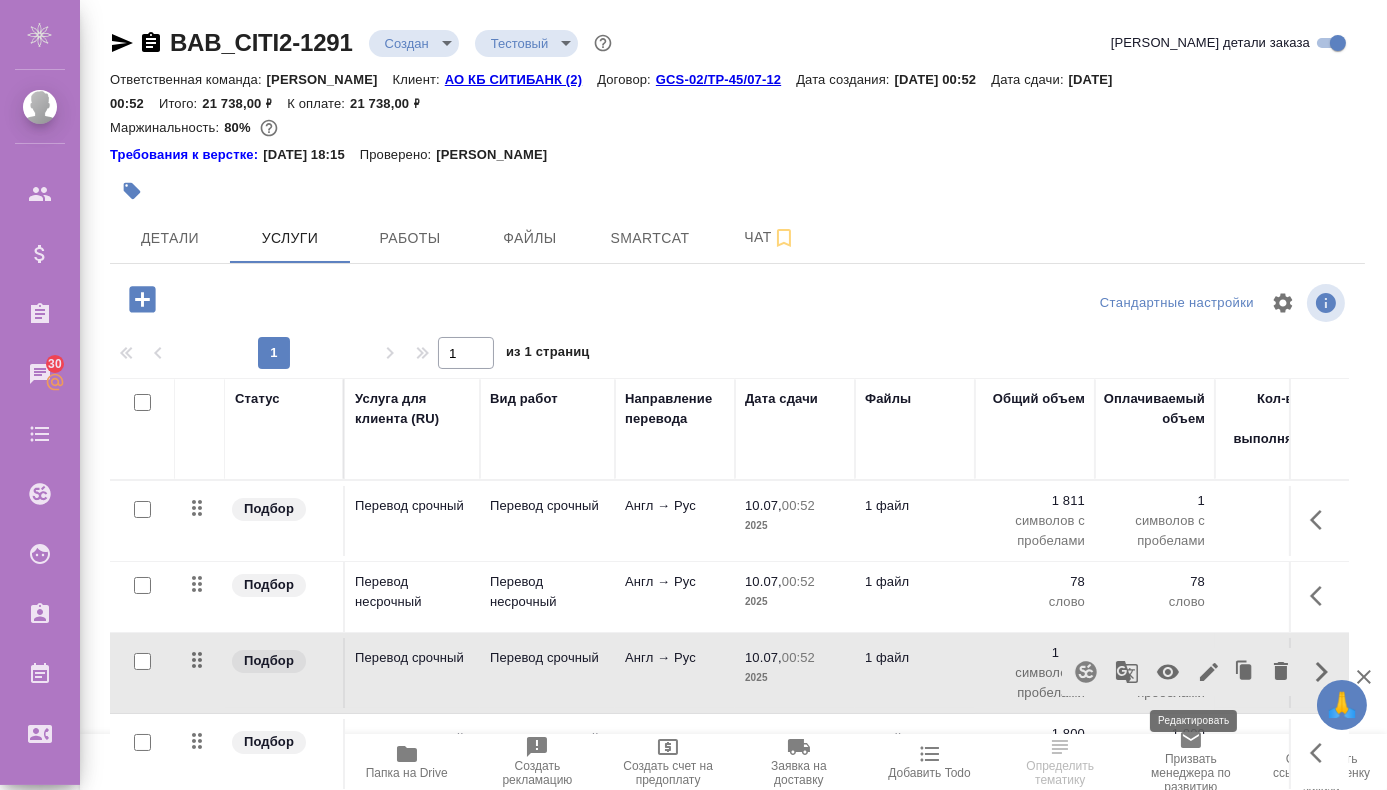 click 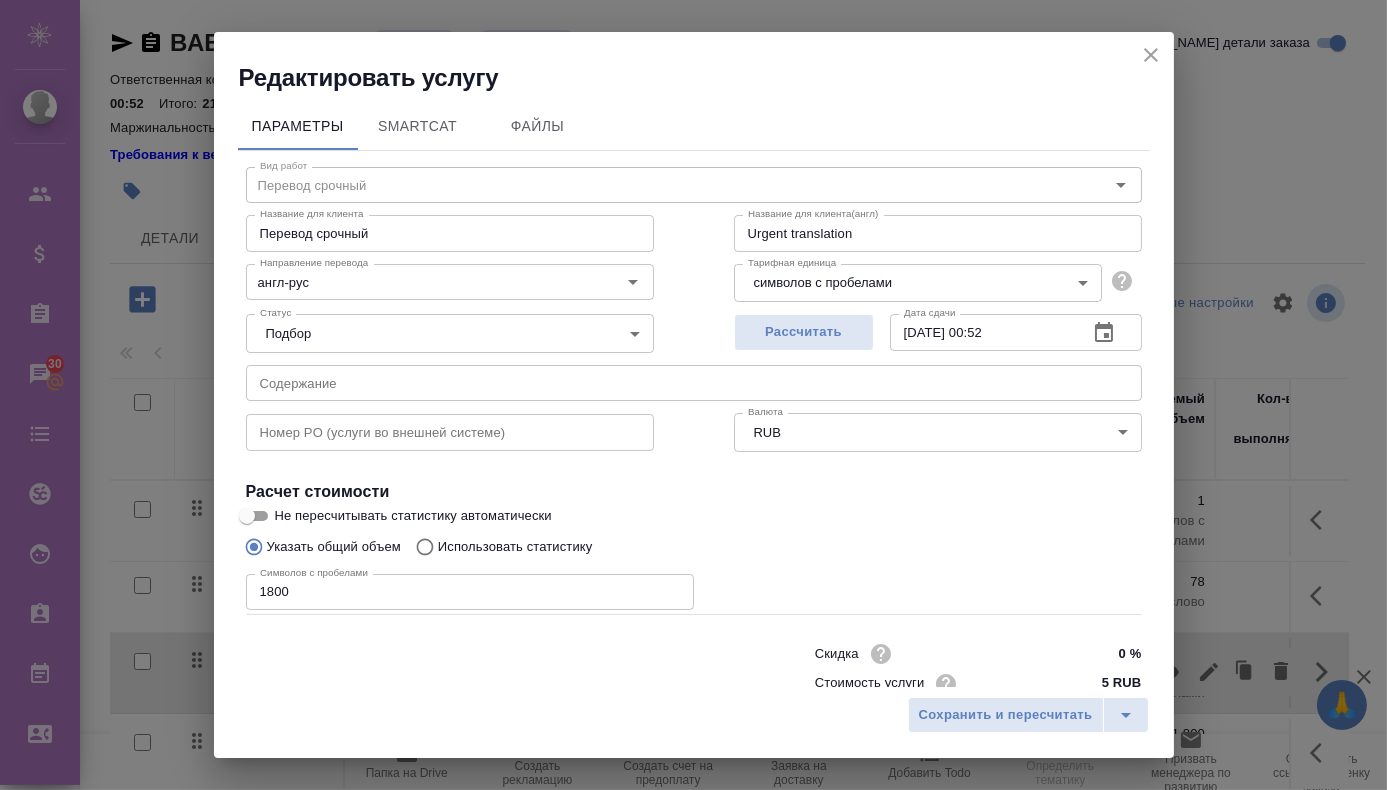 click on "1800" at bounding box center (470, 592) 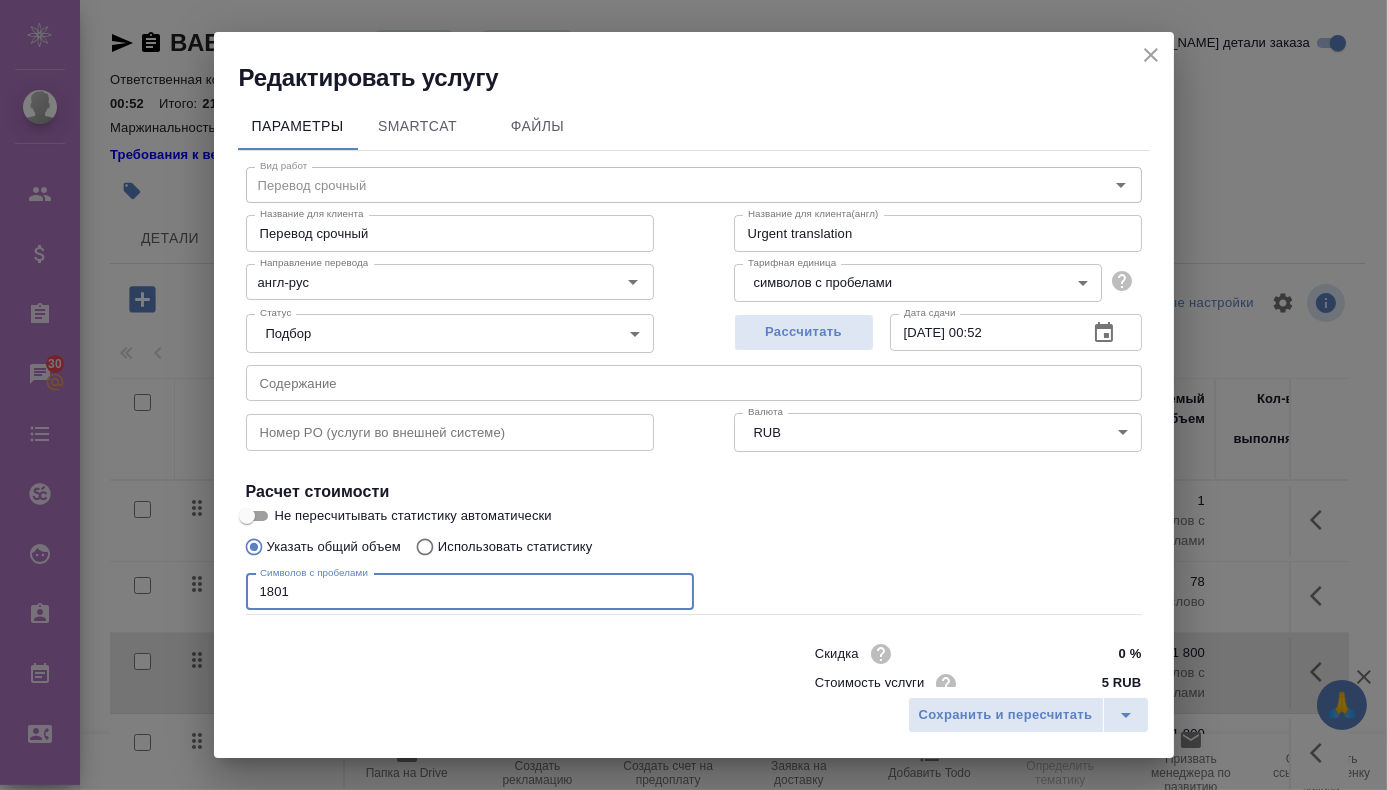 type on "1802" 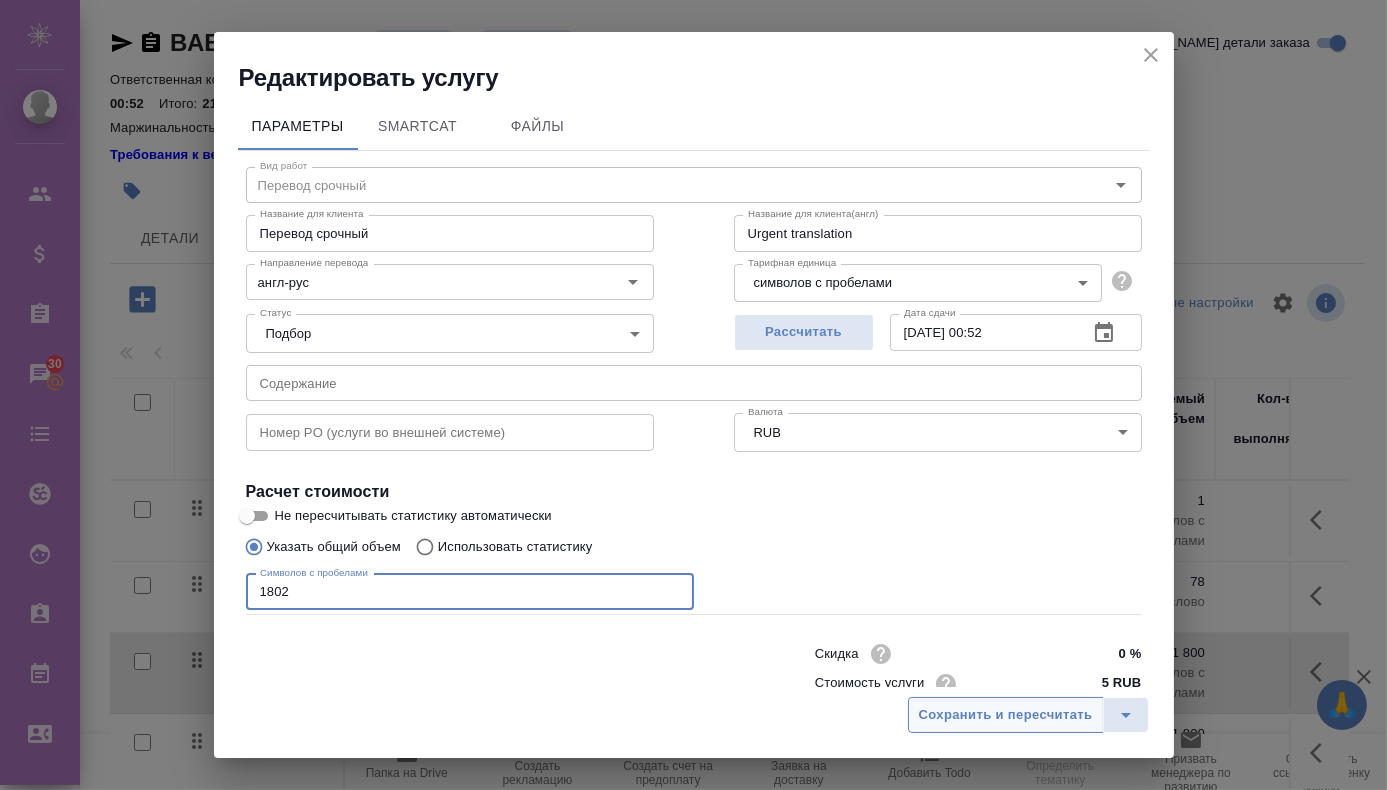 click on "Сохранить и пересчитать" at bounding box center [1006, 715] 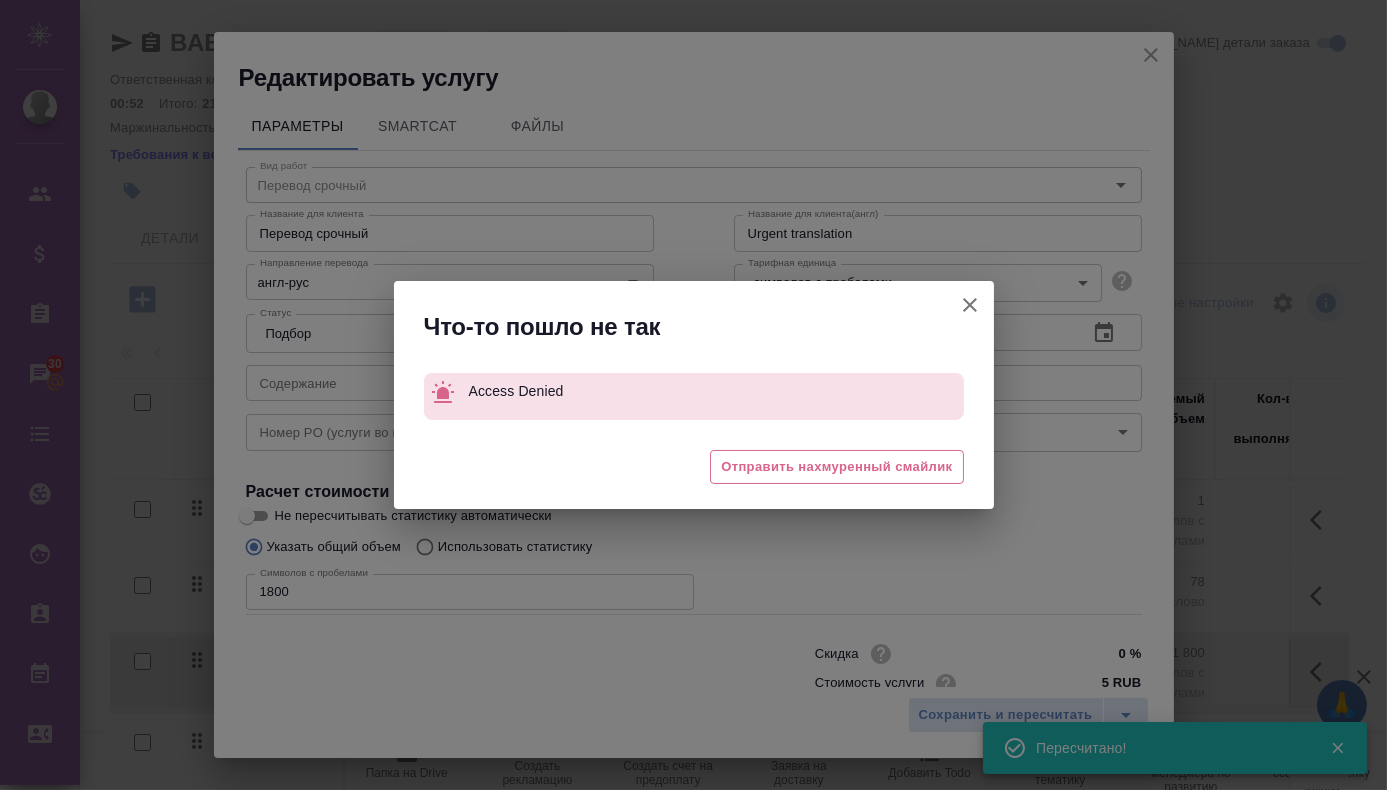 type on "Перевод срочный" 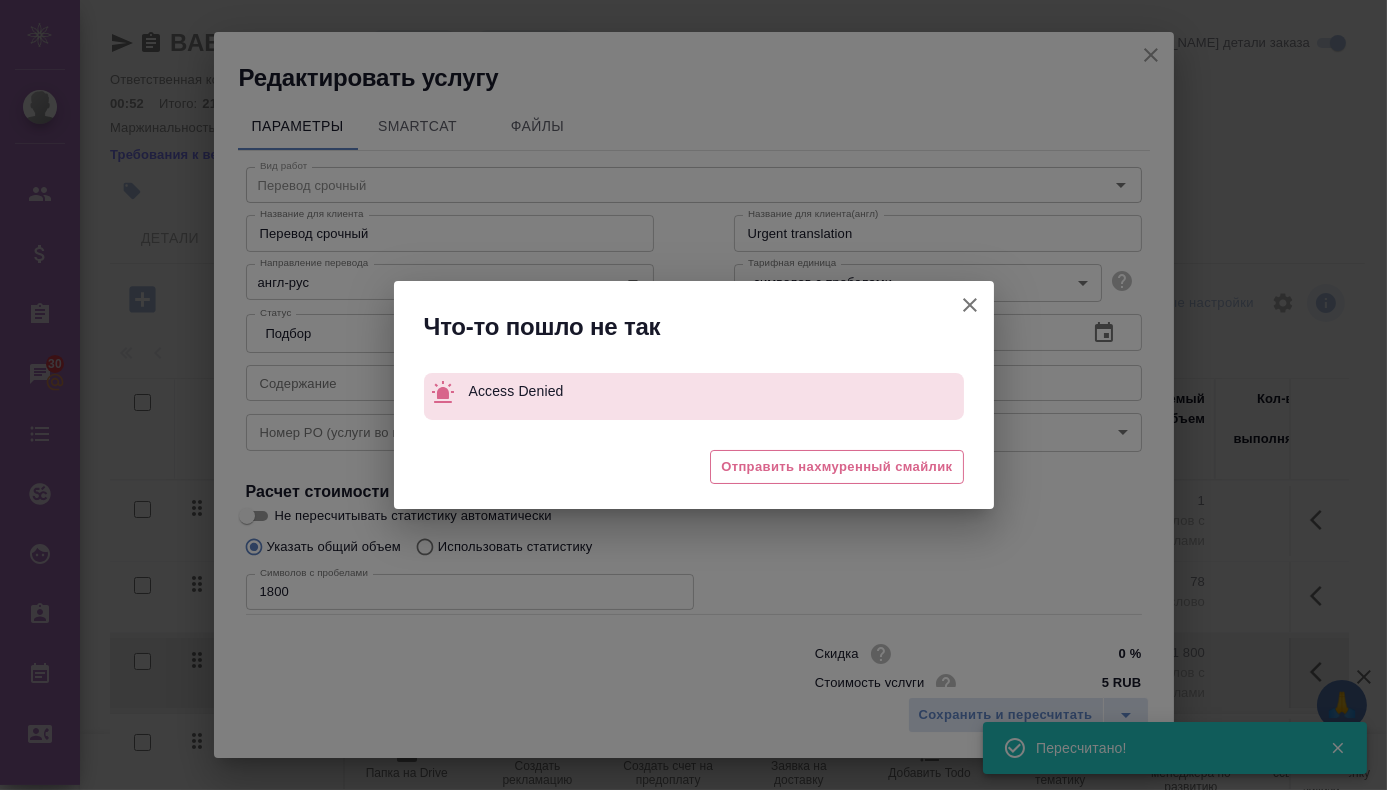 type on "англ-рус" 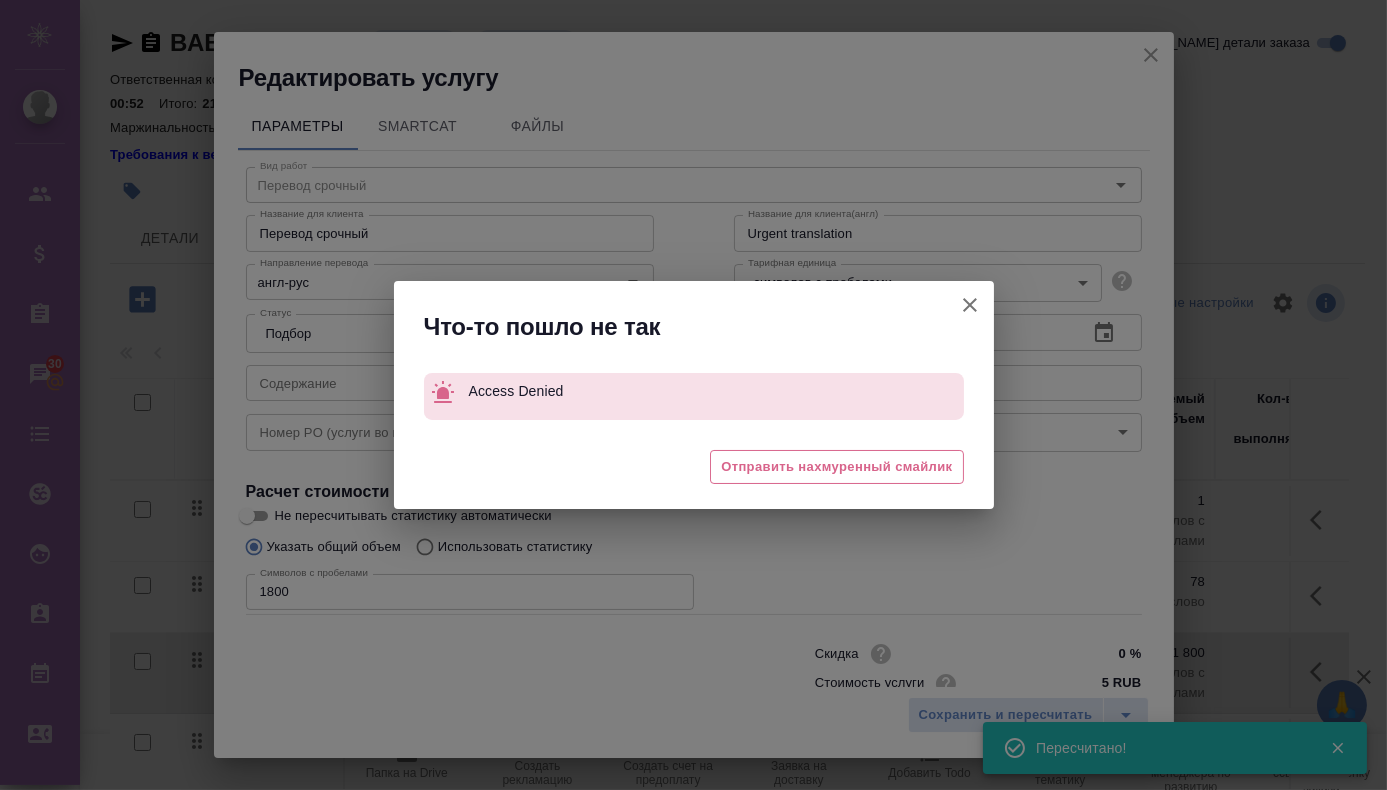 click 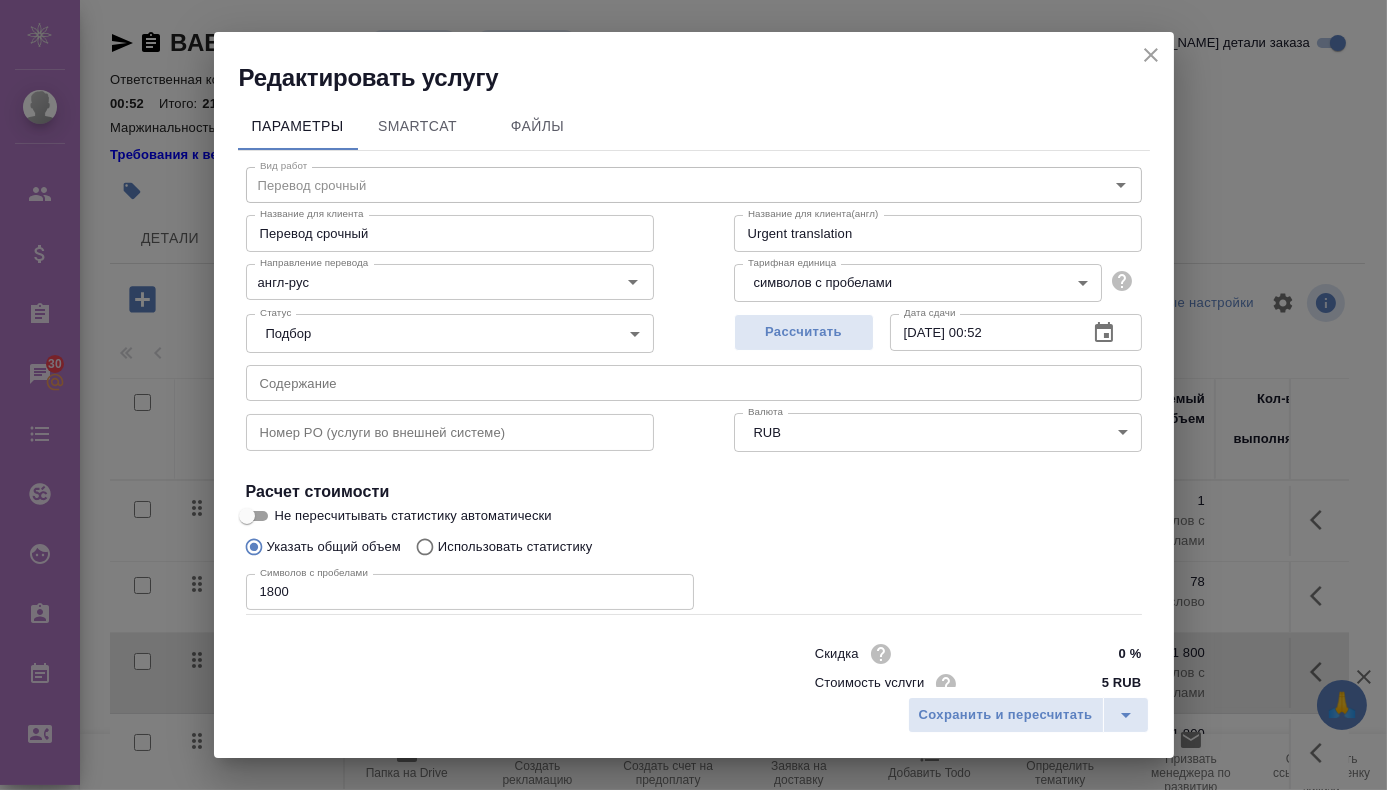 click 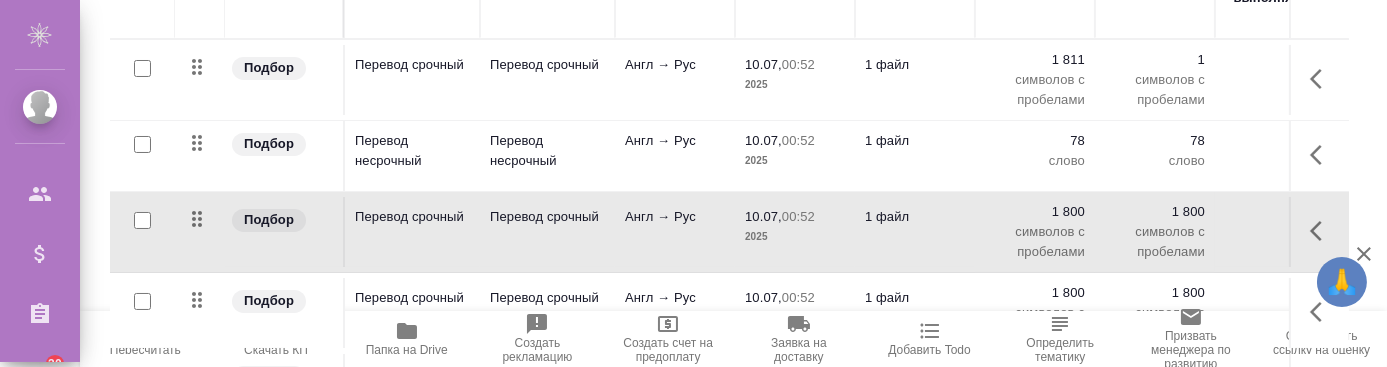 scroll, scrollTop: 442, scrollLeft: 0, axis: vertical 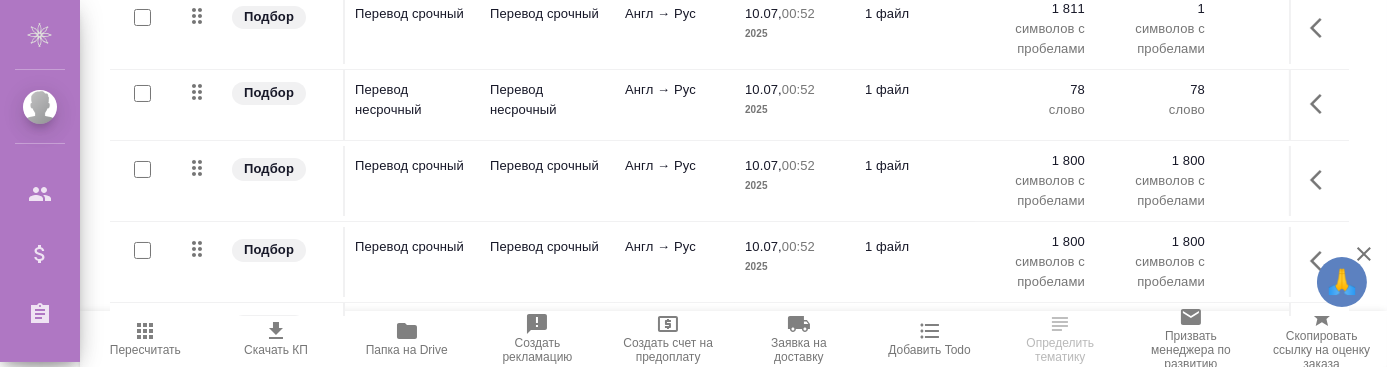 click at bounding box center (1320, 104) 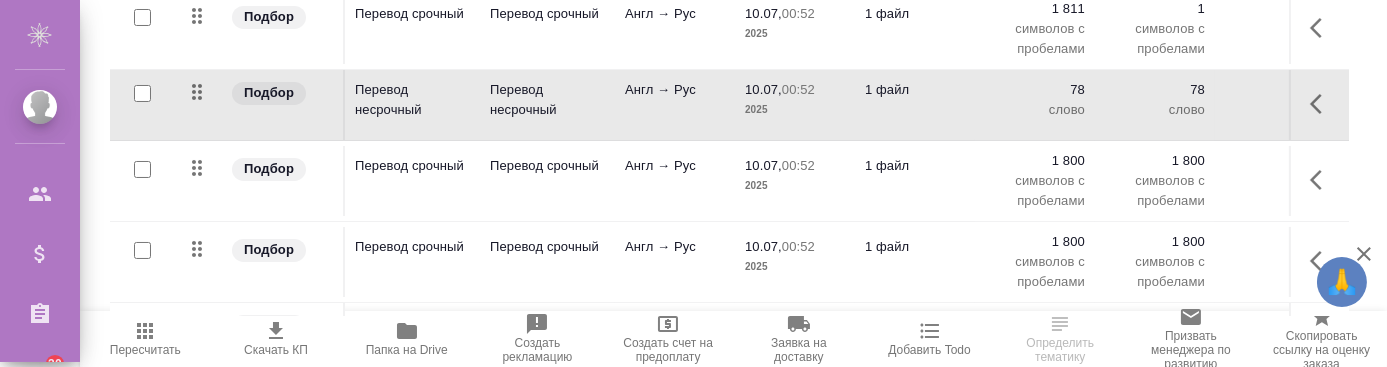 click 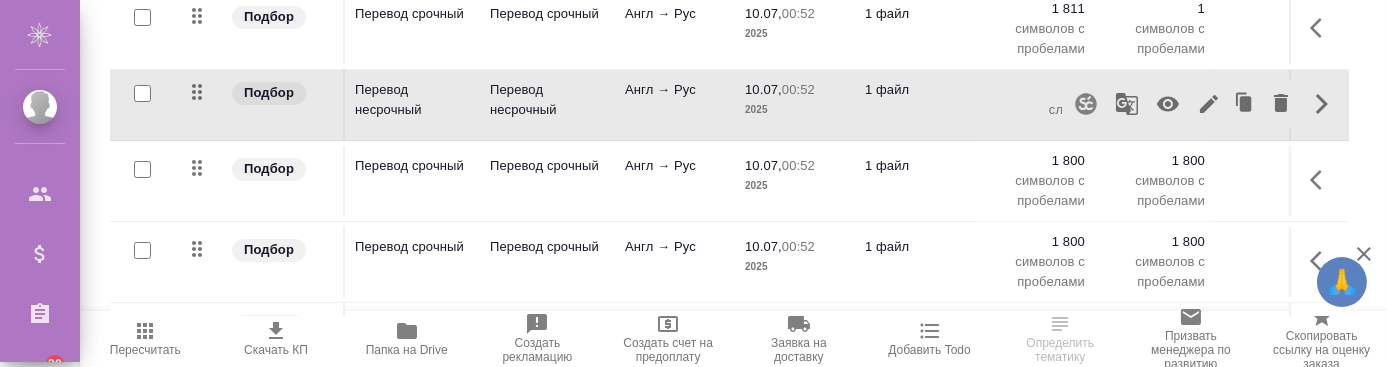 click 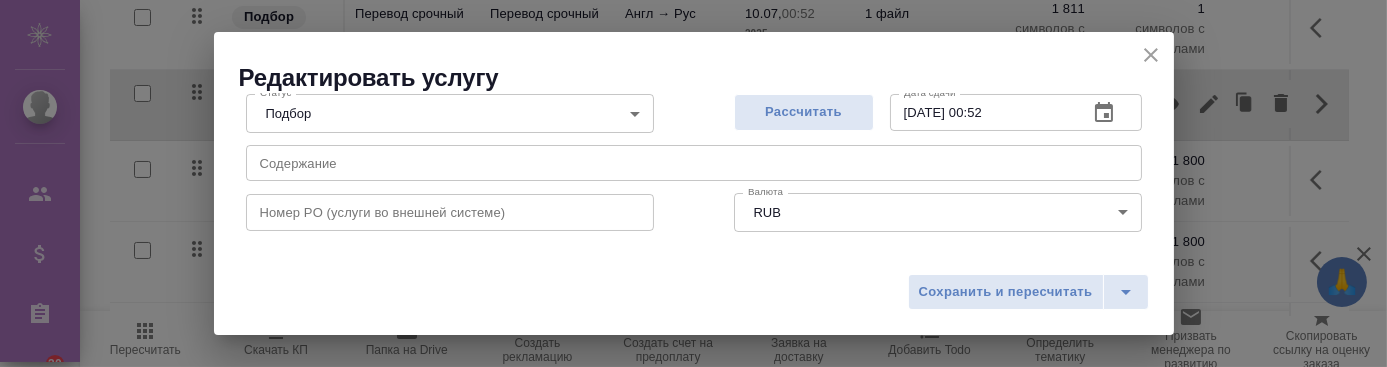 scroll, scrollTop: 91, scrollLeft: 0, axis: vertical 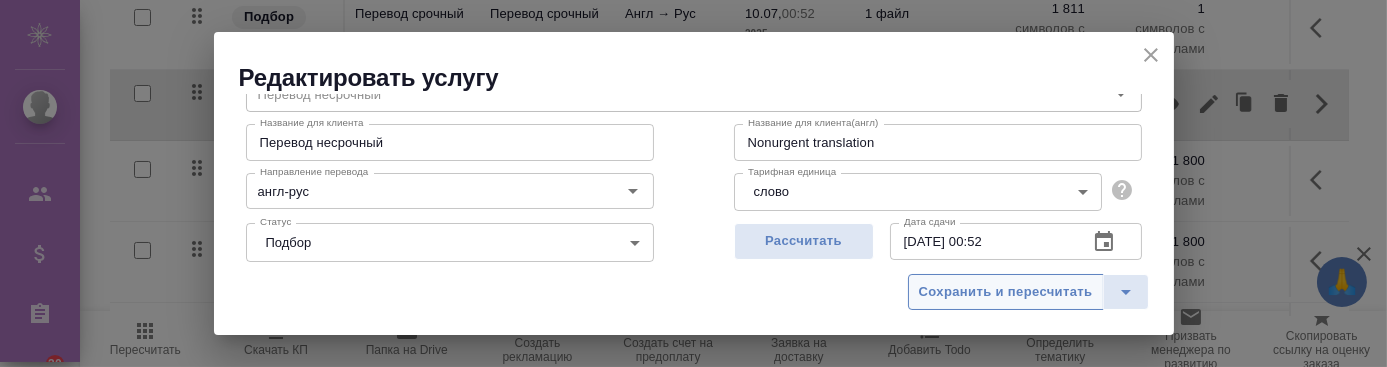 click on "Сохранить и пересчитать" at bounding box center [1006, 292] 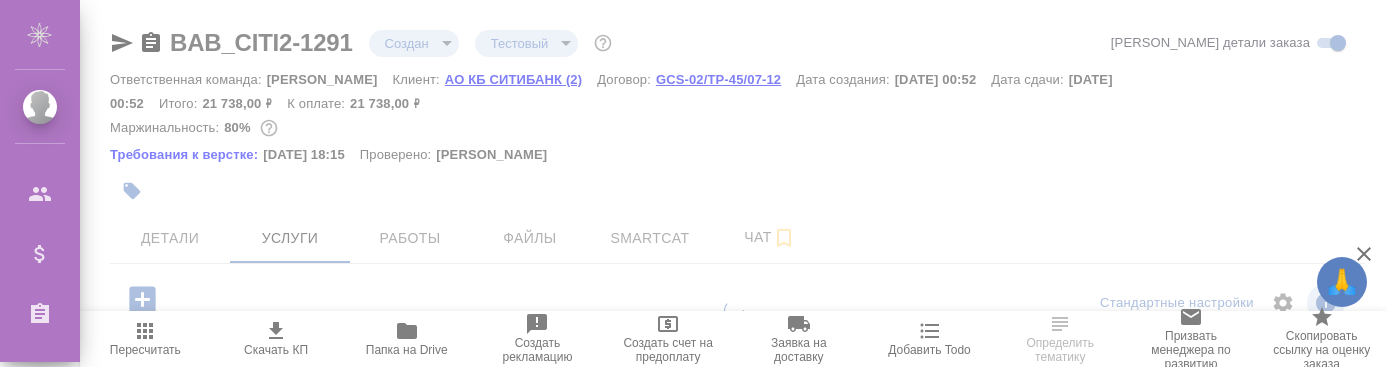 scroll, scrollTop: 0, scrollLeft: 0, axis: both 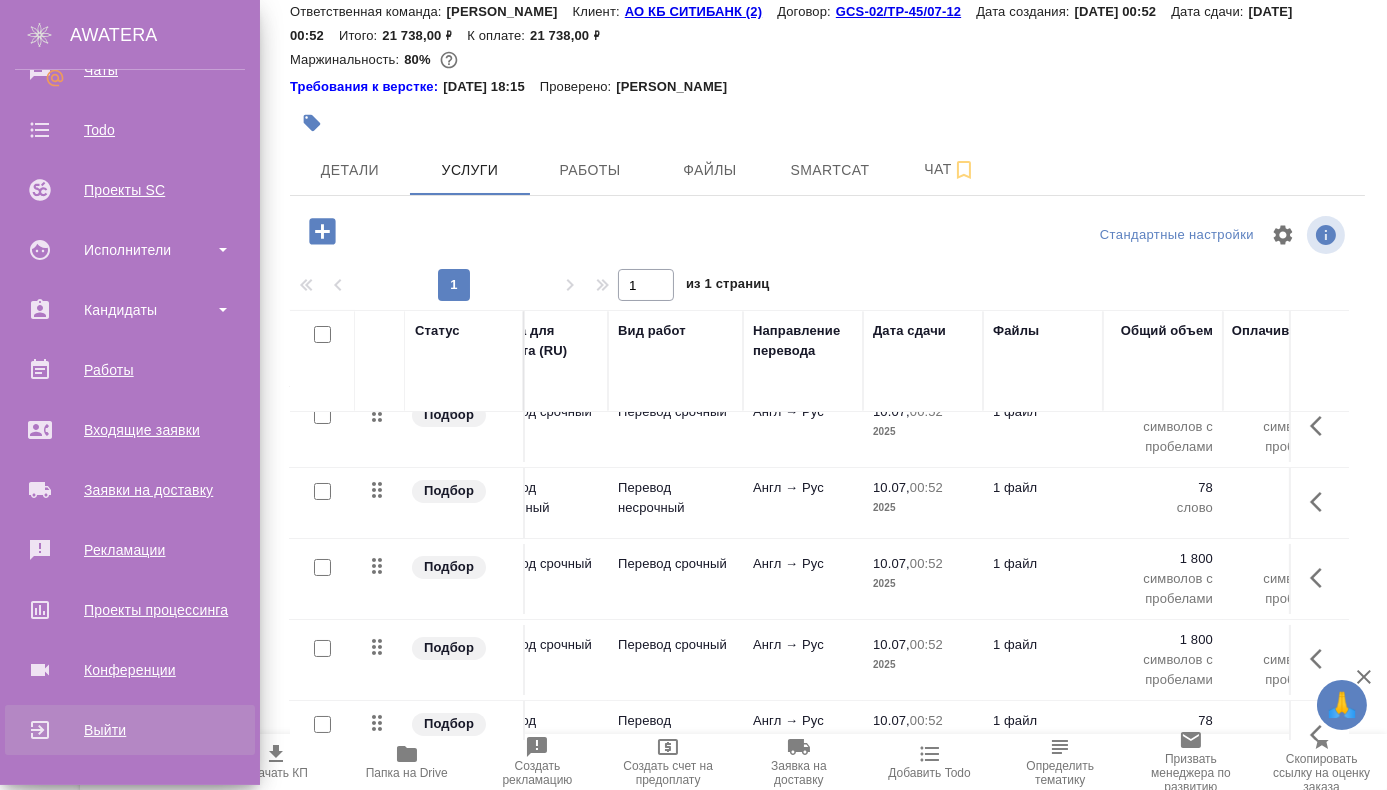 click on "Выйти" at bounding box center (130, 730) 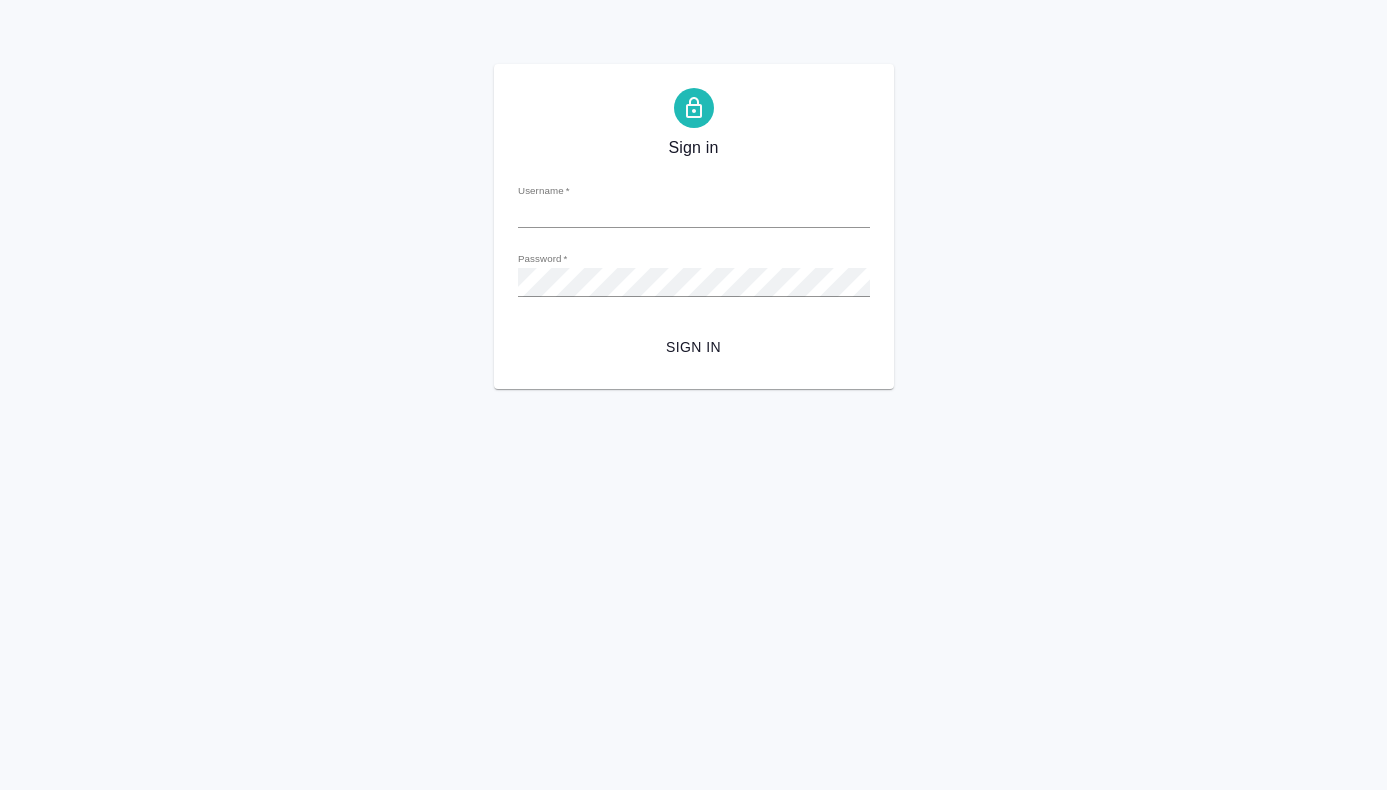 scroll, scrollTop: 0, scrollLeft: 0, axis: both 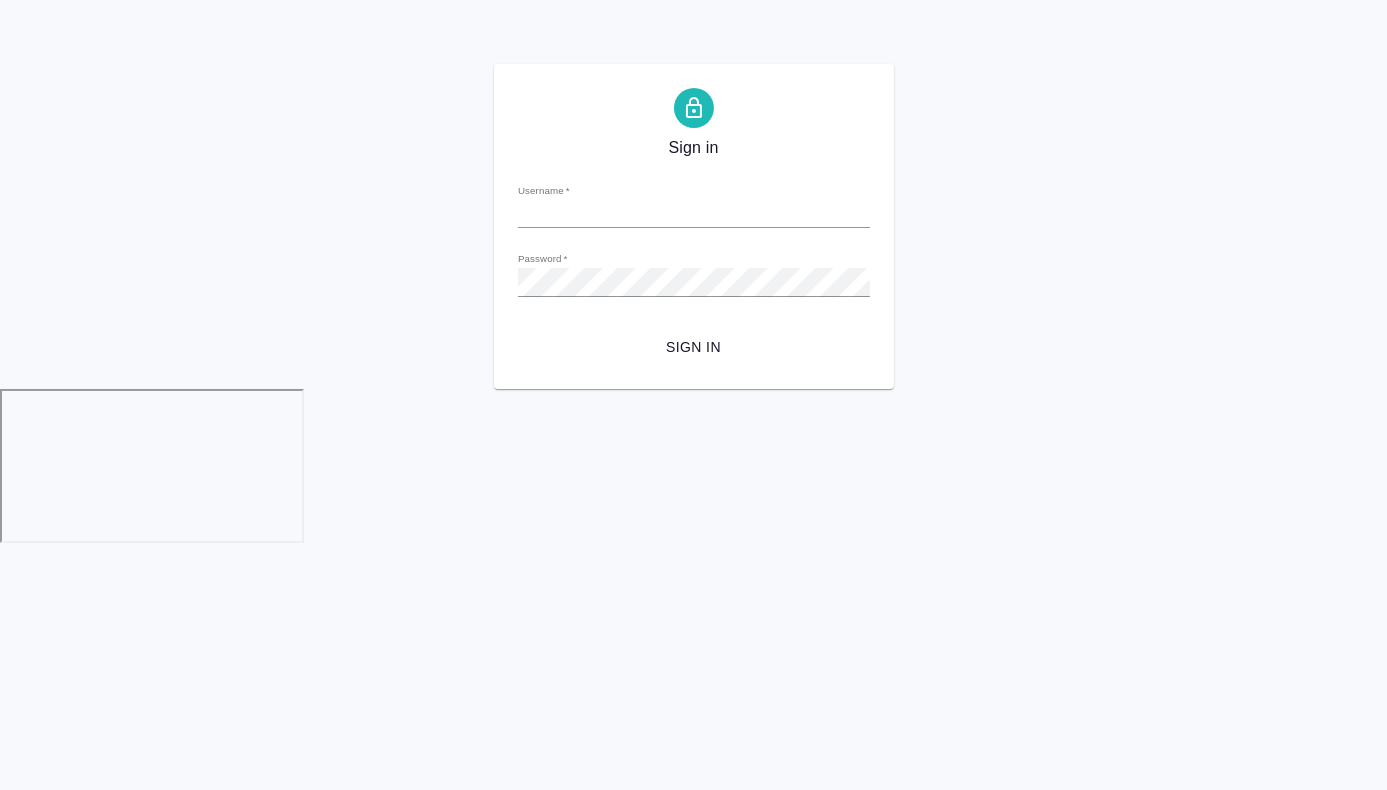 type on "[EMAIL_ADDRESS][DOMAIN_NAME]" 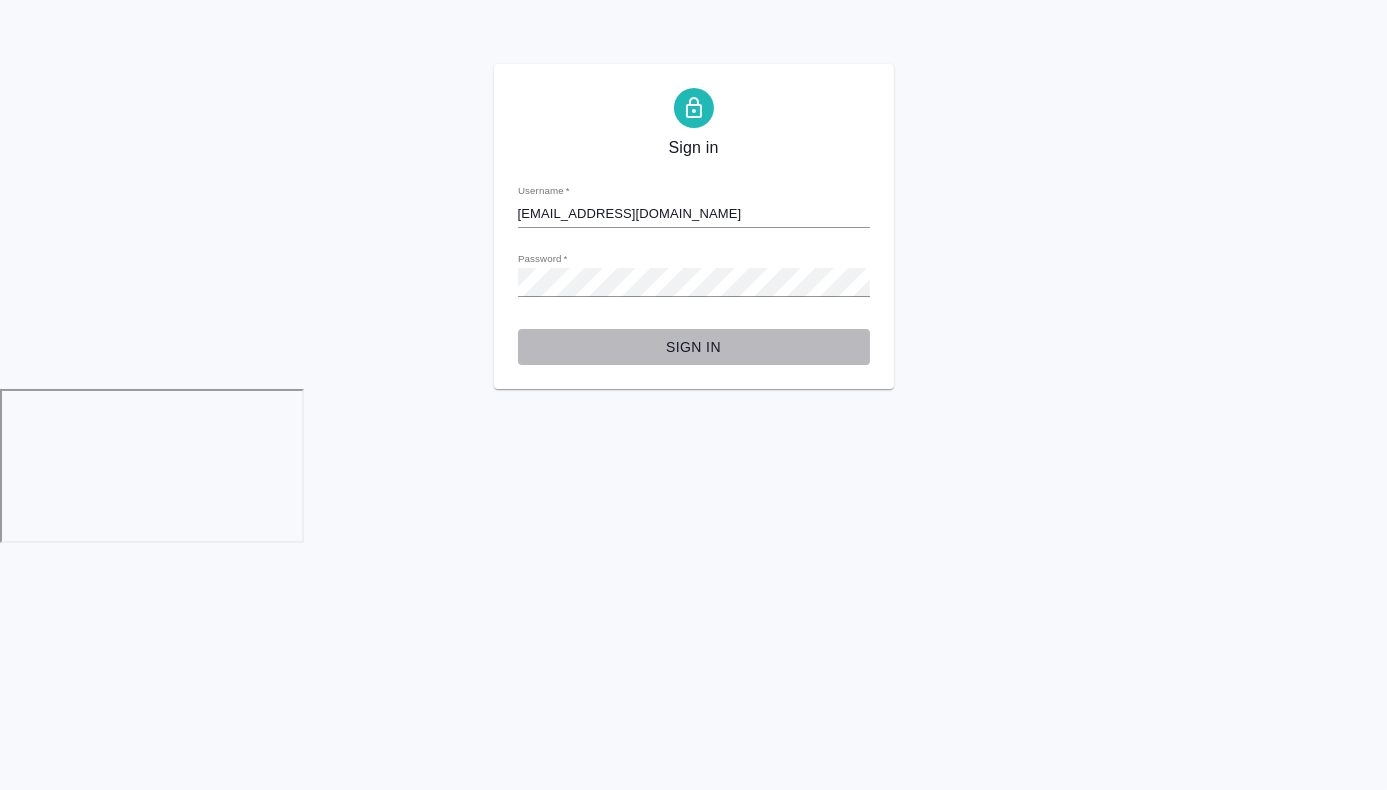 click on "Sign in" at bounding box center (694, 347) 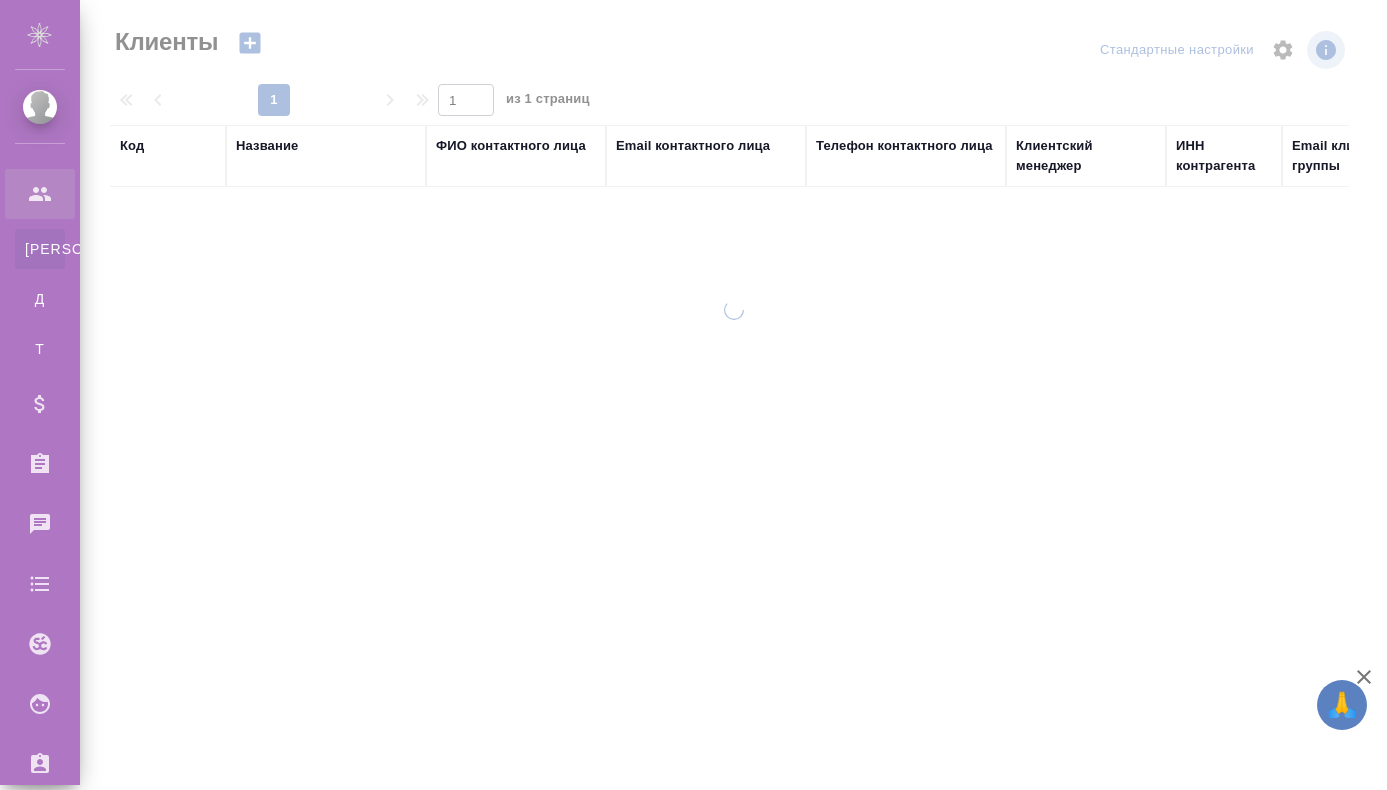 select on "RU" 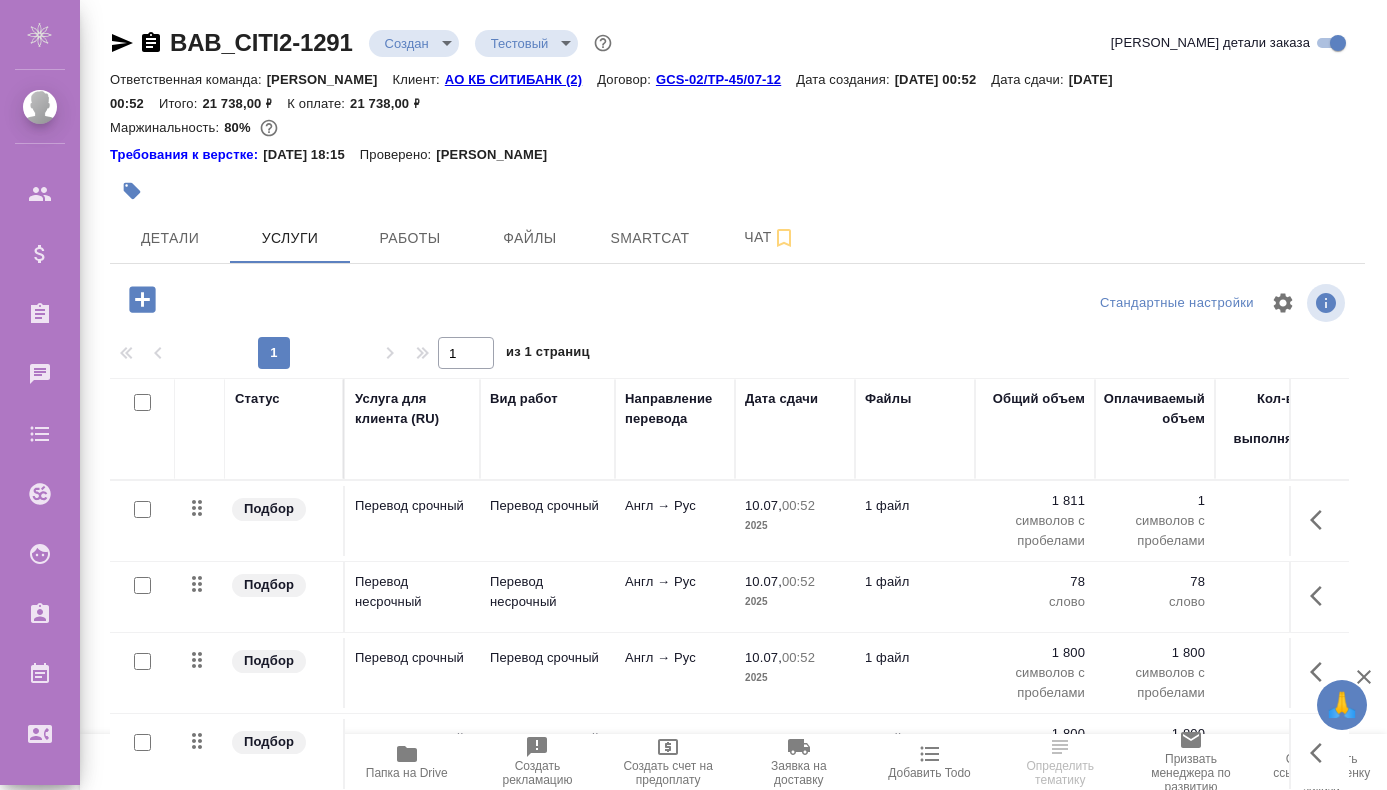 scroll, scrollTop: 0, scrollLeft: 0, axis: both 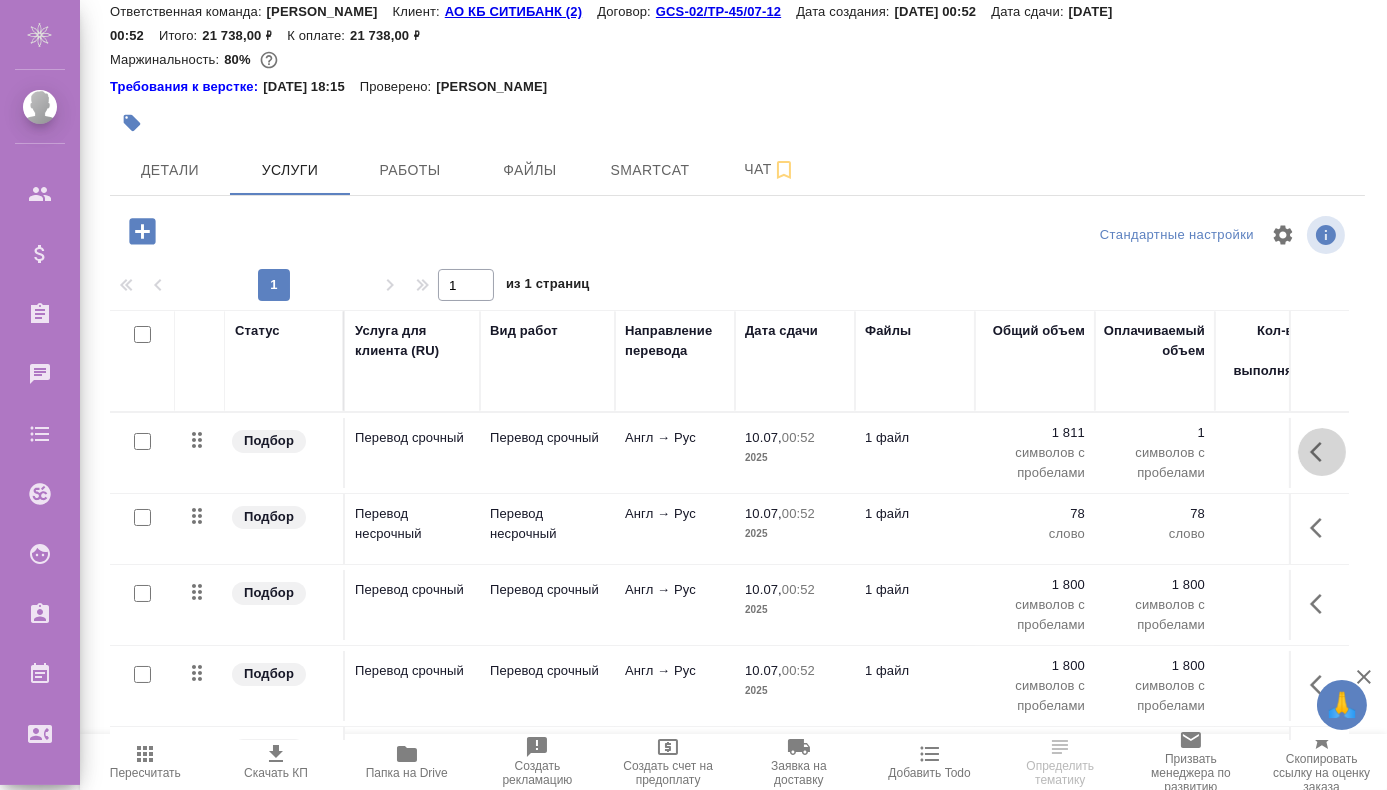 click 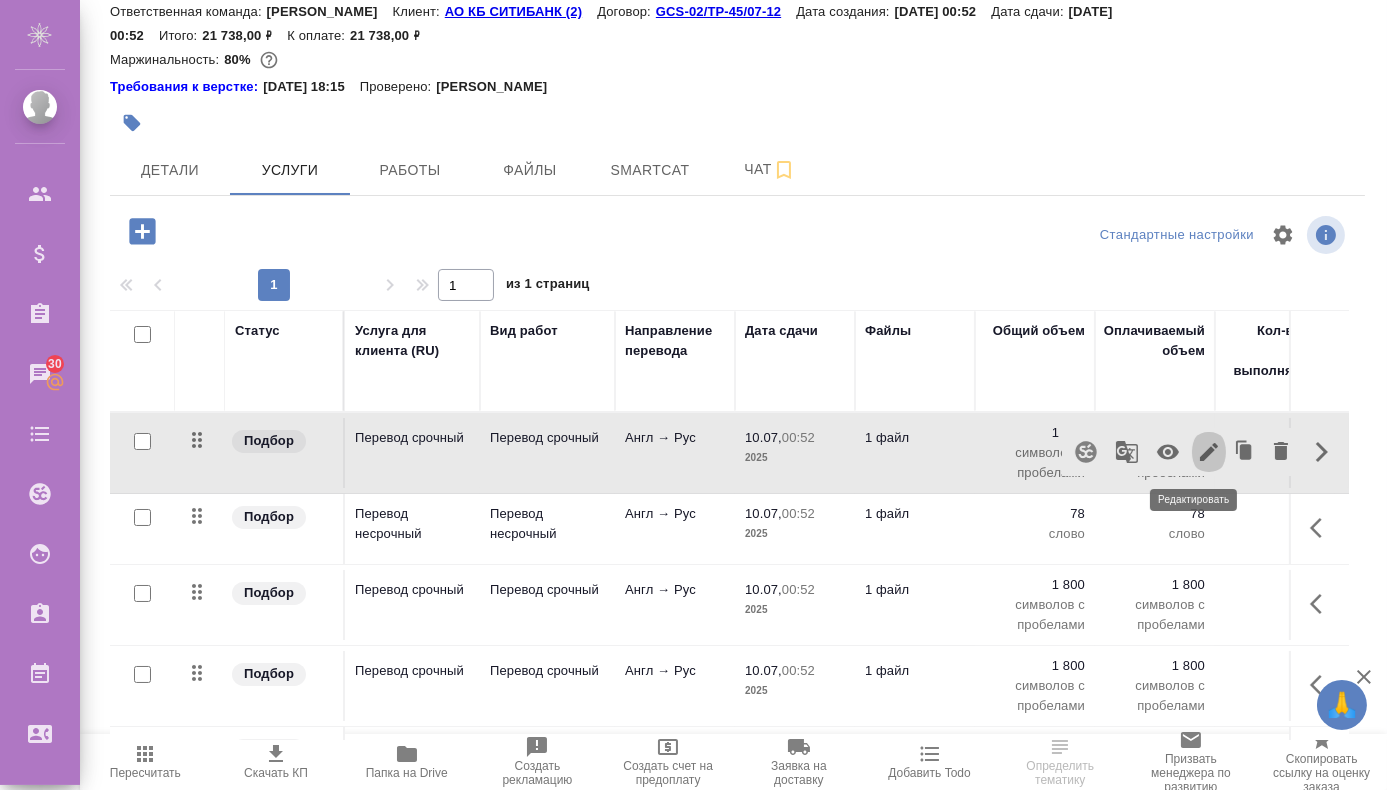 click 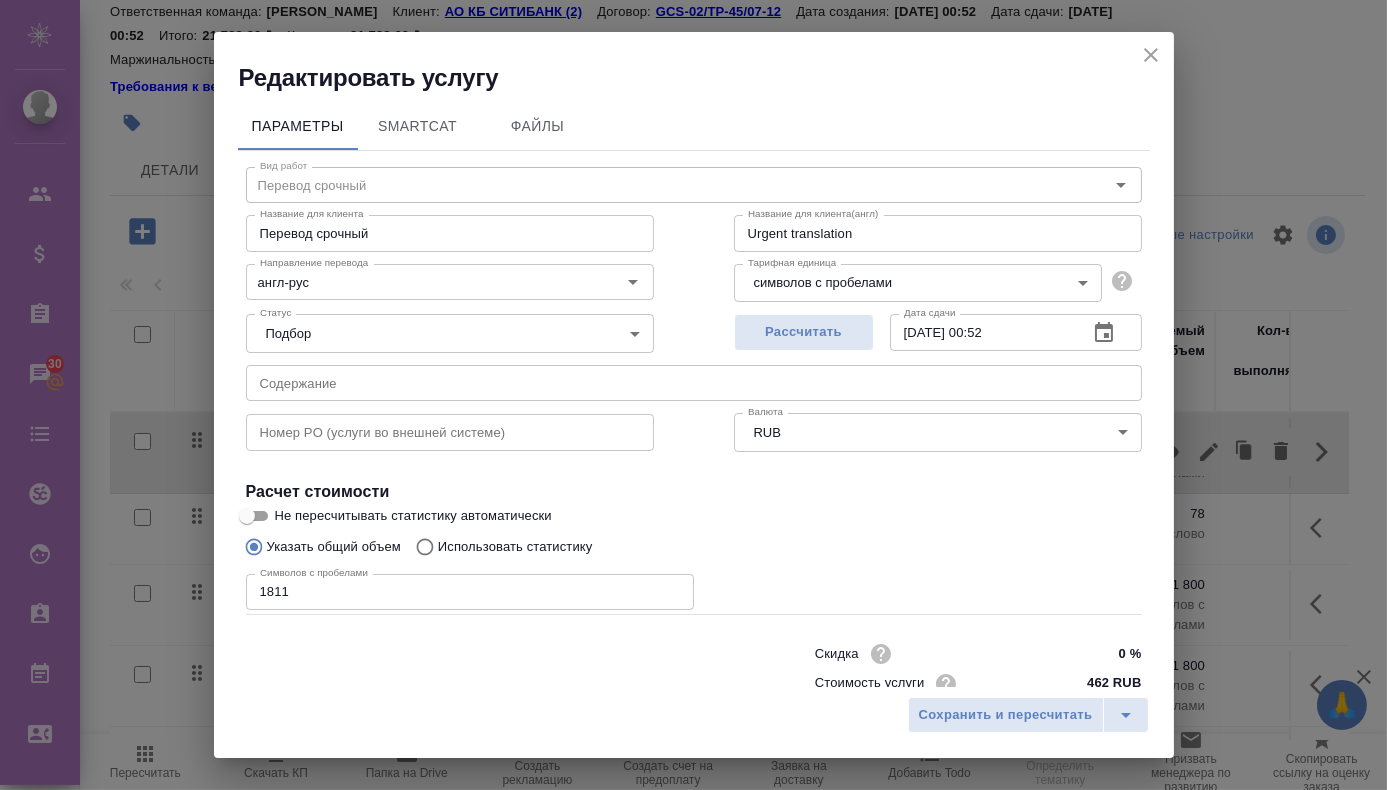 click on "Скидка 0 % Стоимость услуги 462 RUB Итого 462 RUB" 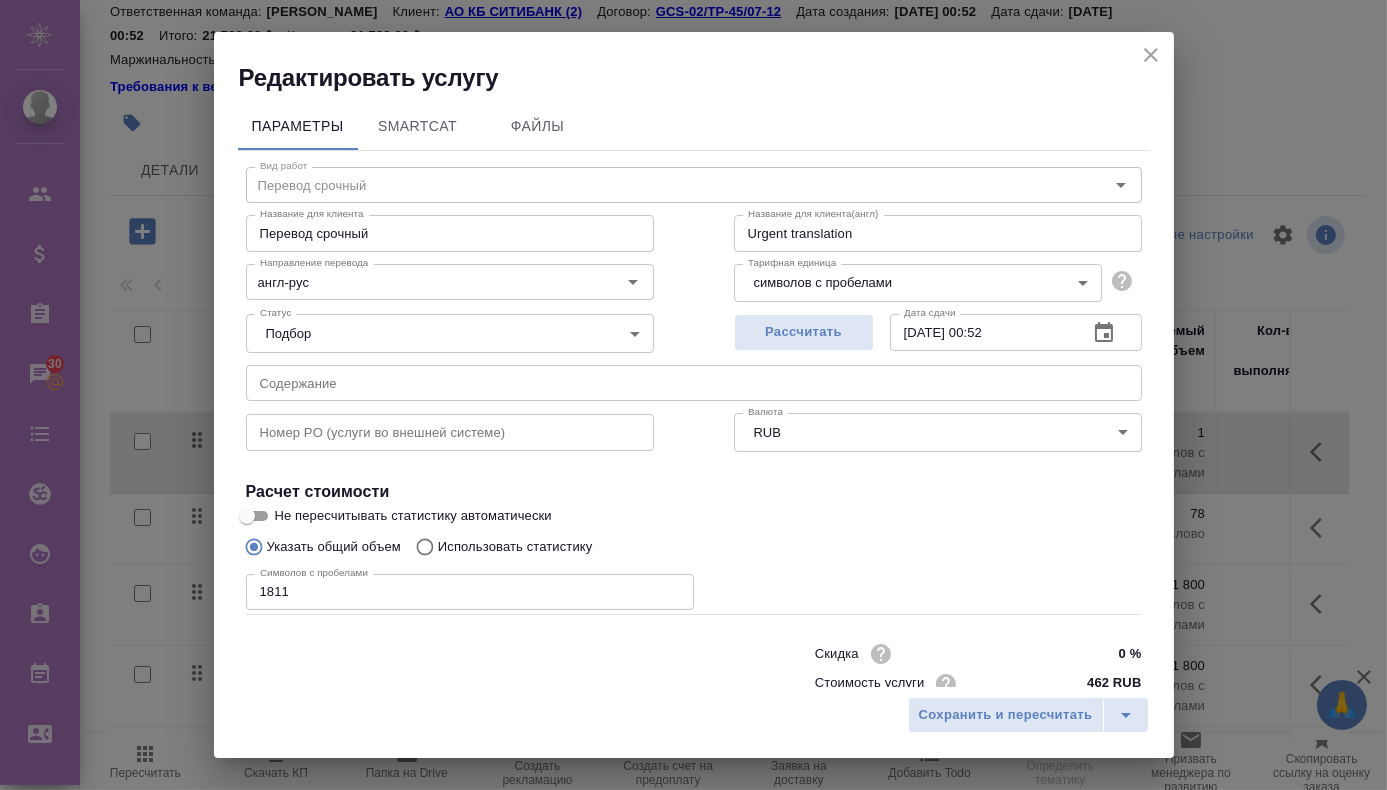 click on "1811" at bounding box center (470, 592) 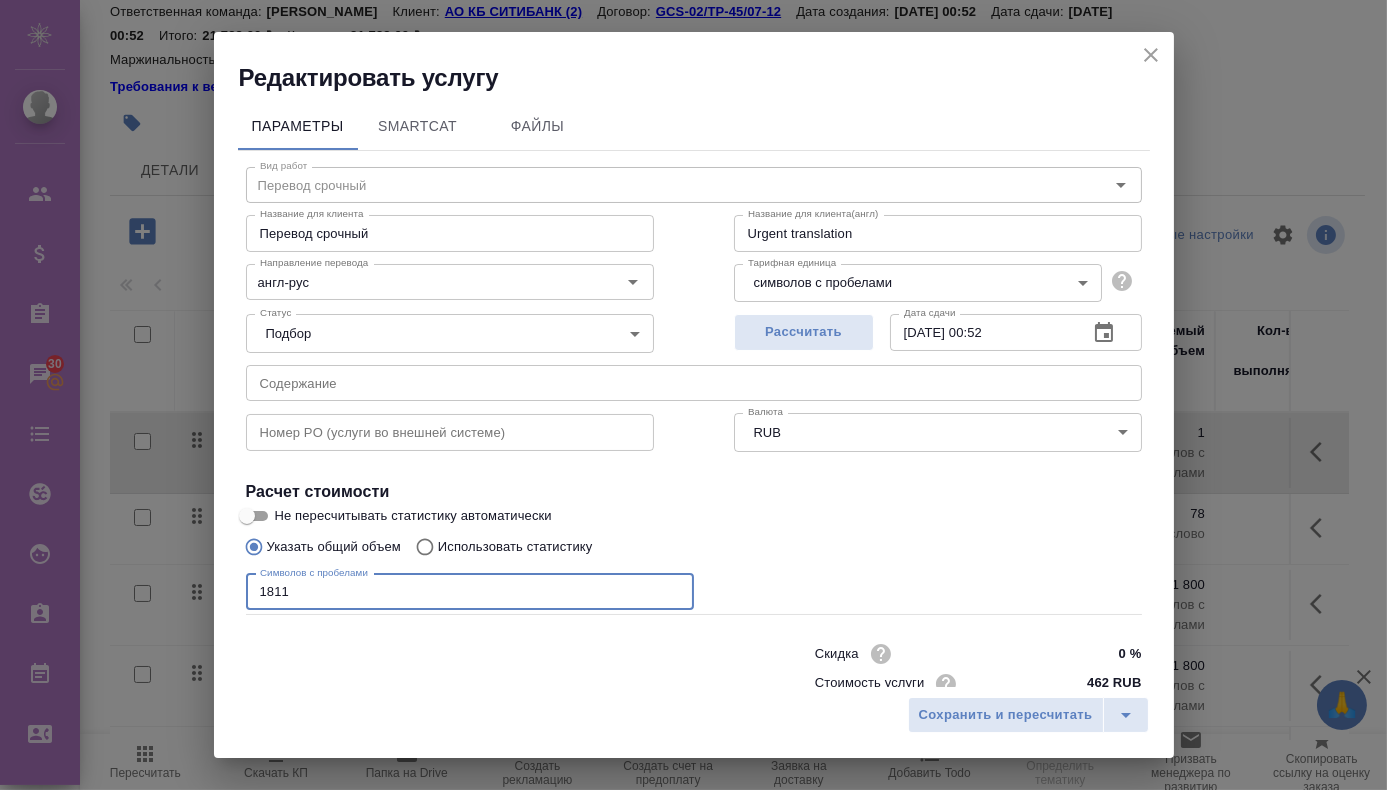 type on "1810" 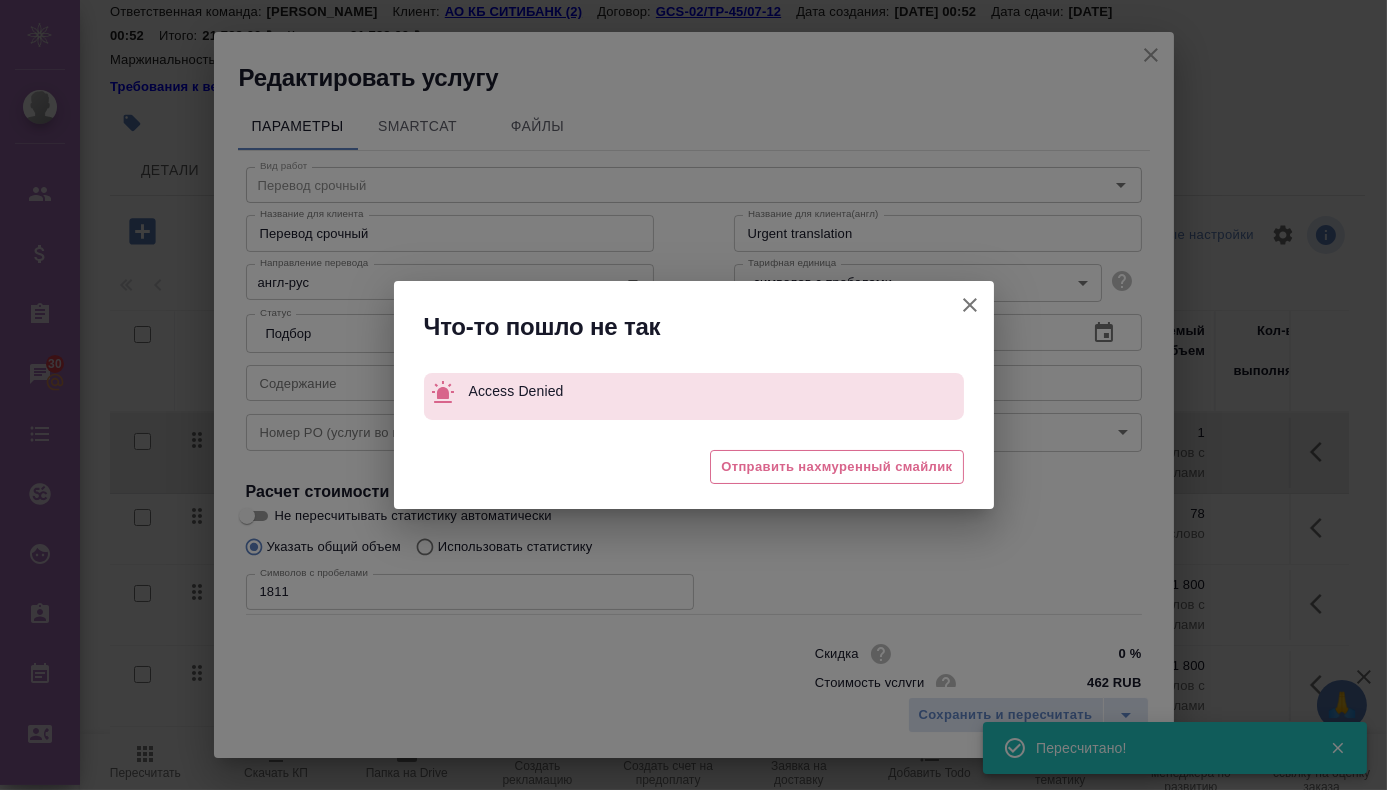 click 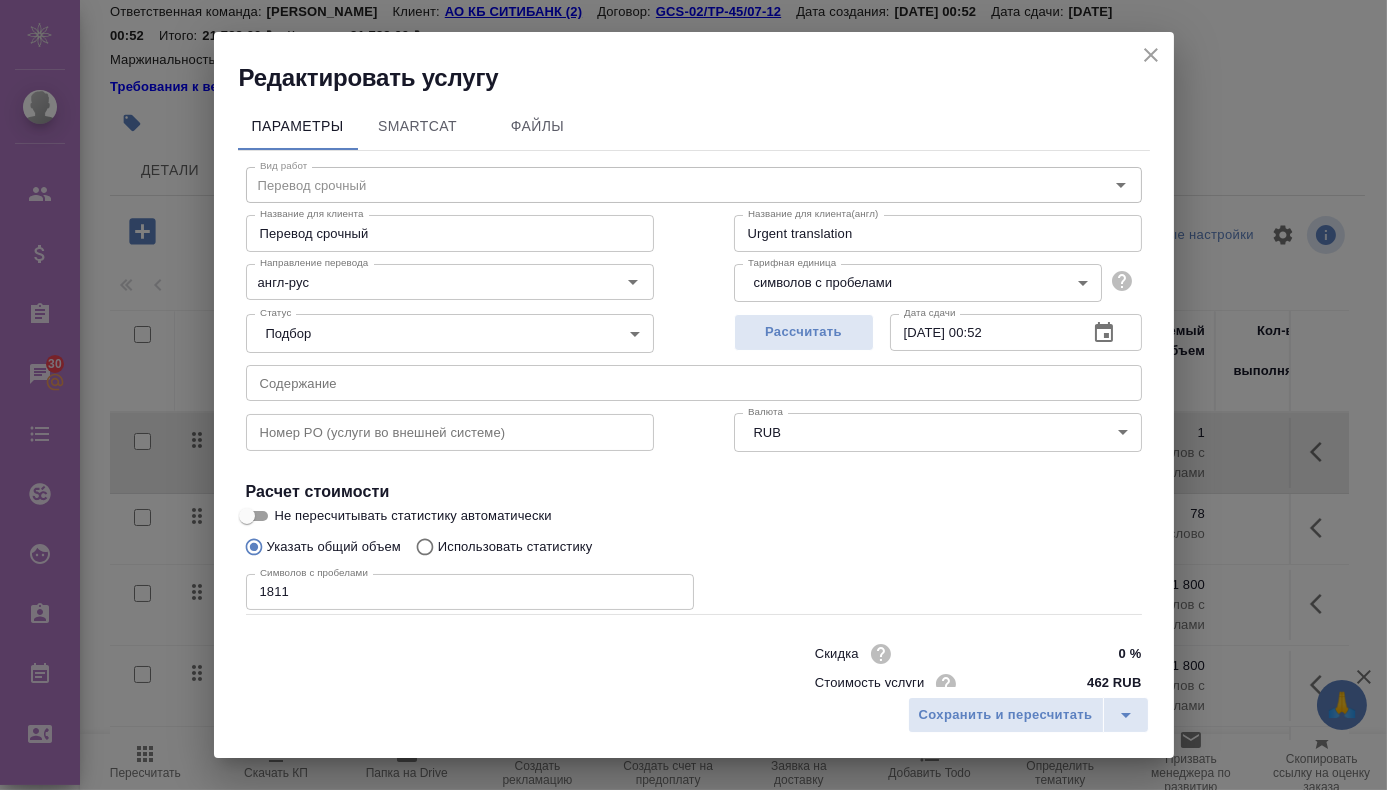 click on "Редактировать услугу" at bounding box center [706, 78] 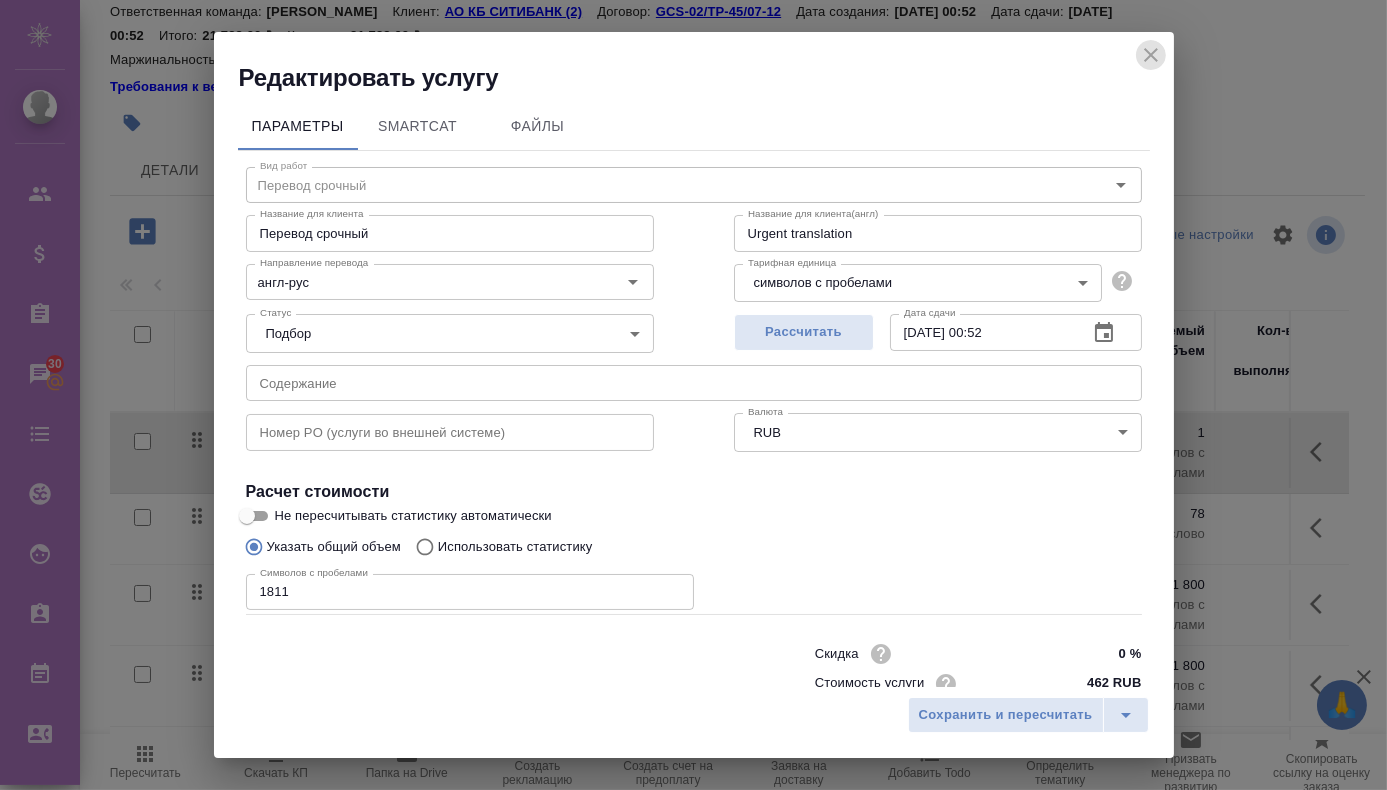 click 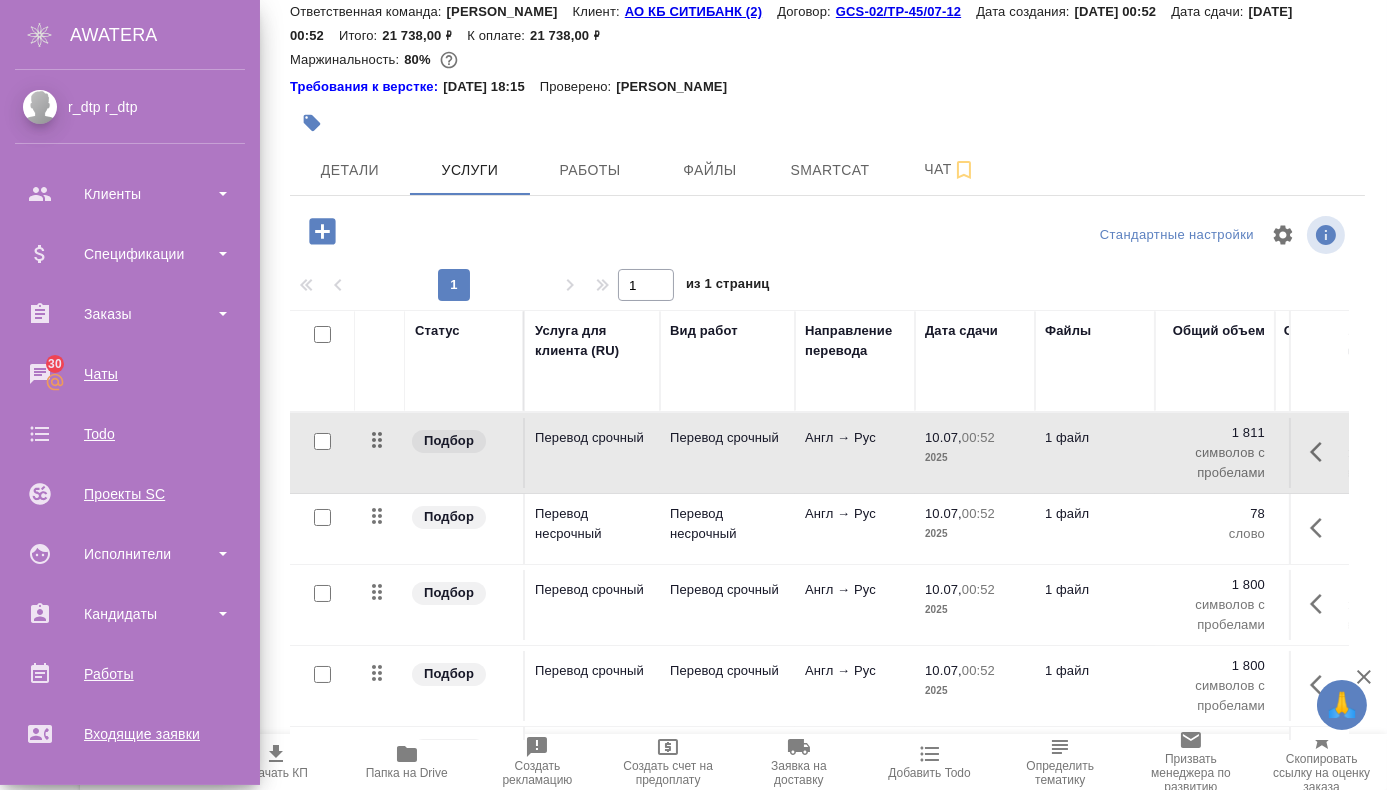 scroll, scrollTop: 304, scrollLeft: 0, axis: vertical 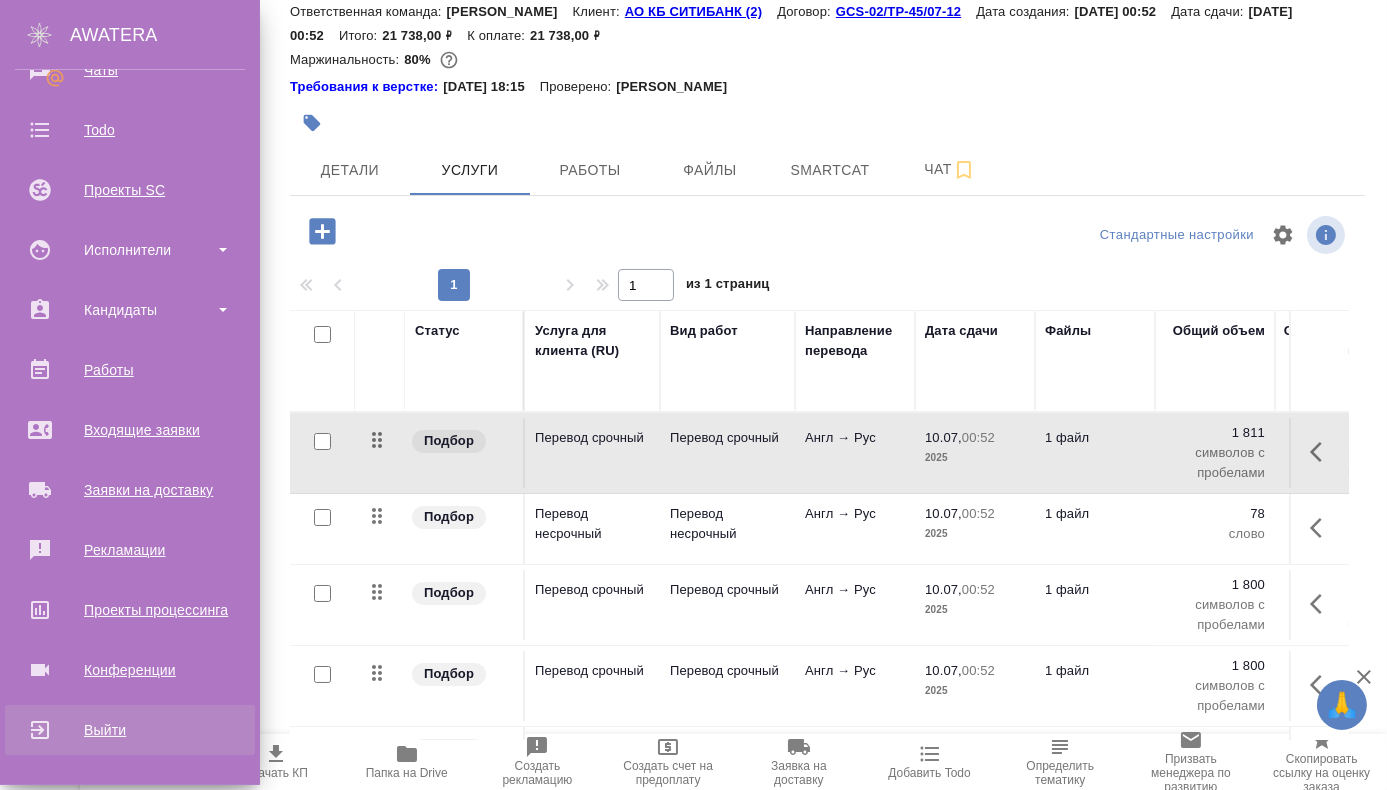 click on "Выйти" at bounding box center [130, 730] 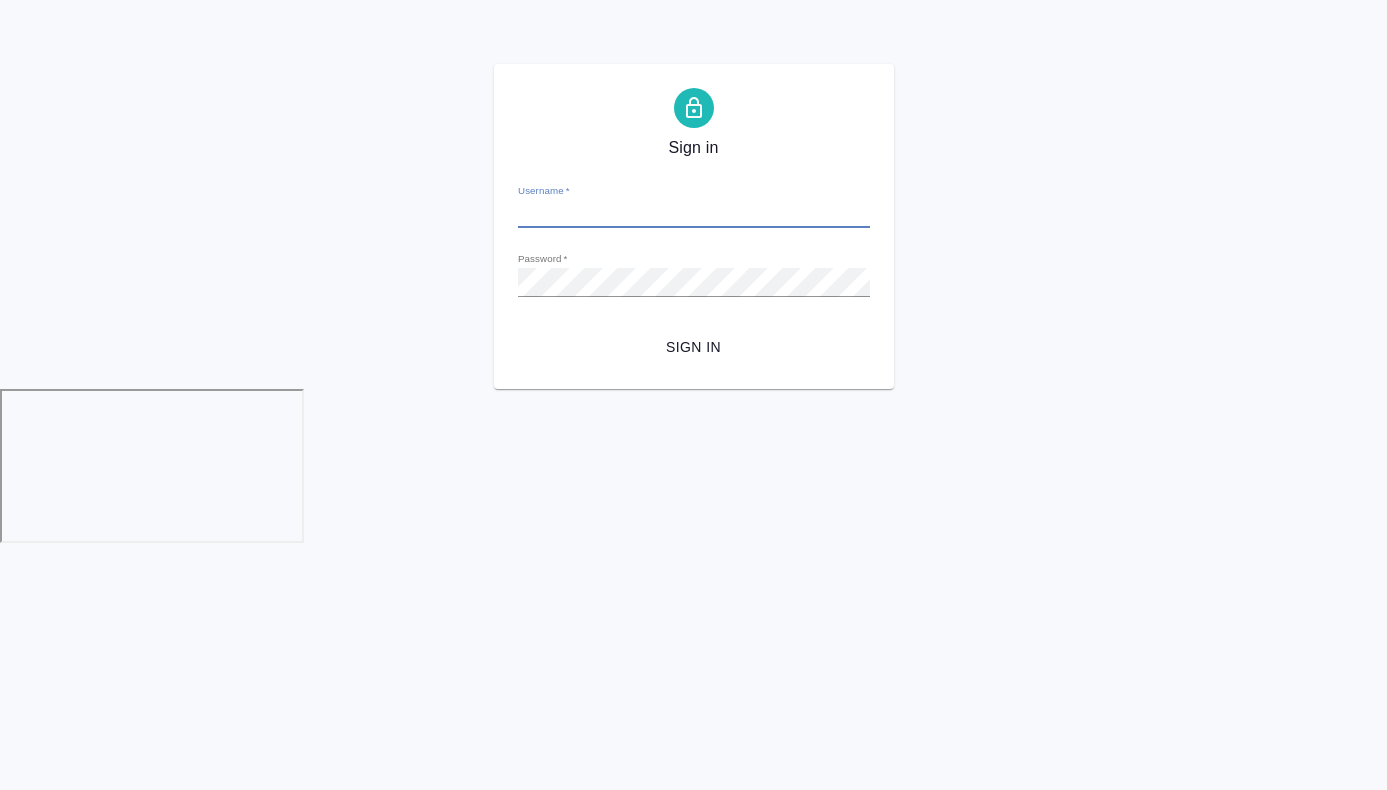 scroll, scrollTop: 0, scrollLeft: 0, axis: both 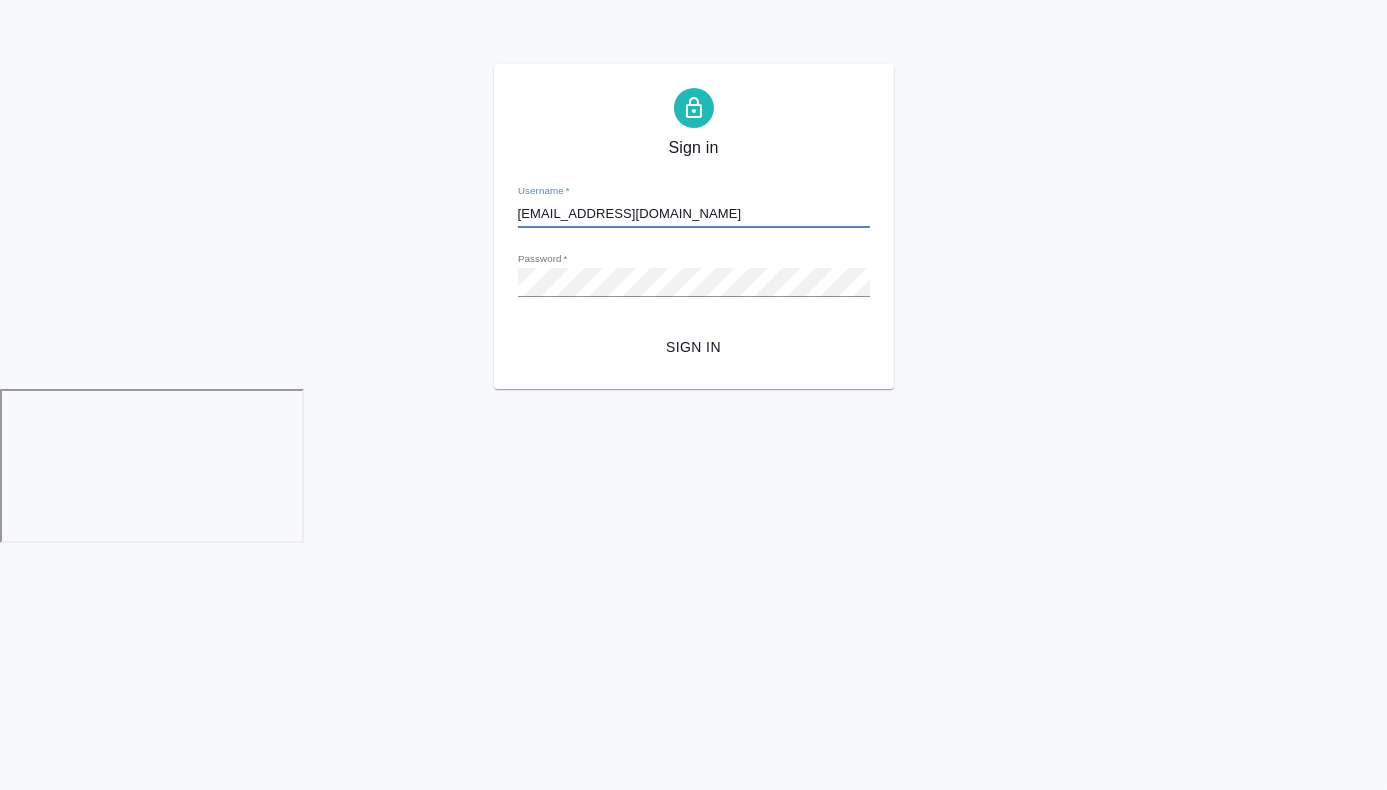 click on "Username   * [EMAIL_ADDRESS][DOMAIN_NAME]" at bounding box center [694, 206] 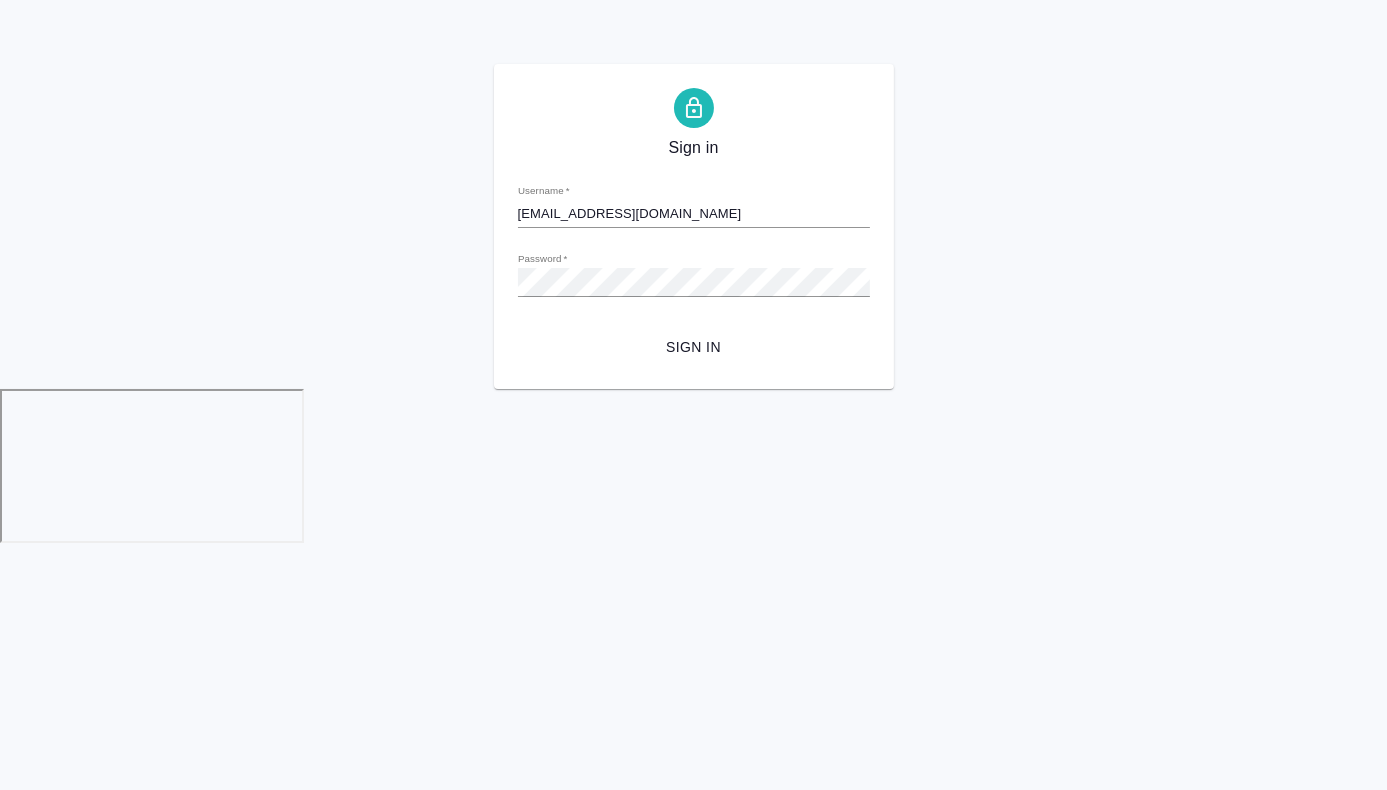 click on "[EMAIL_ADDRESS][DOMAIN_NAME]" at bounding box center [694, 214] 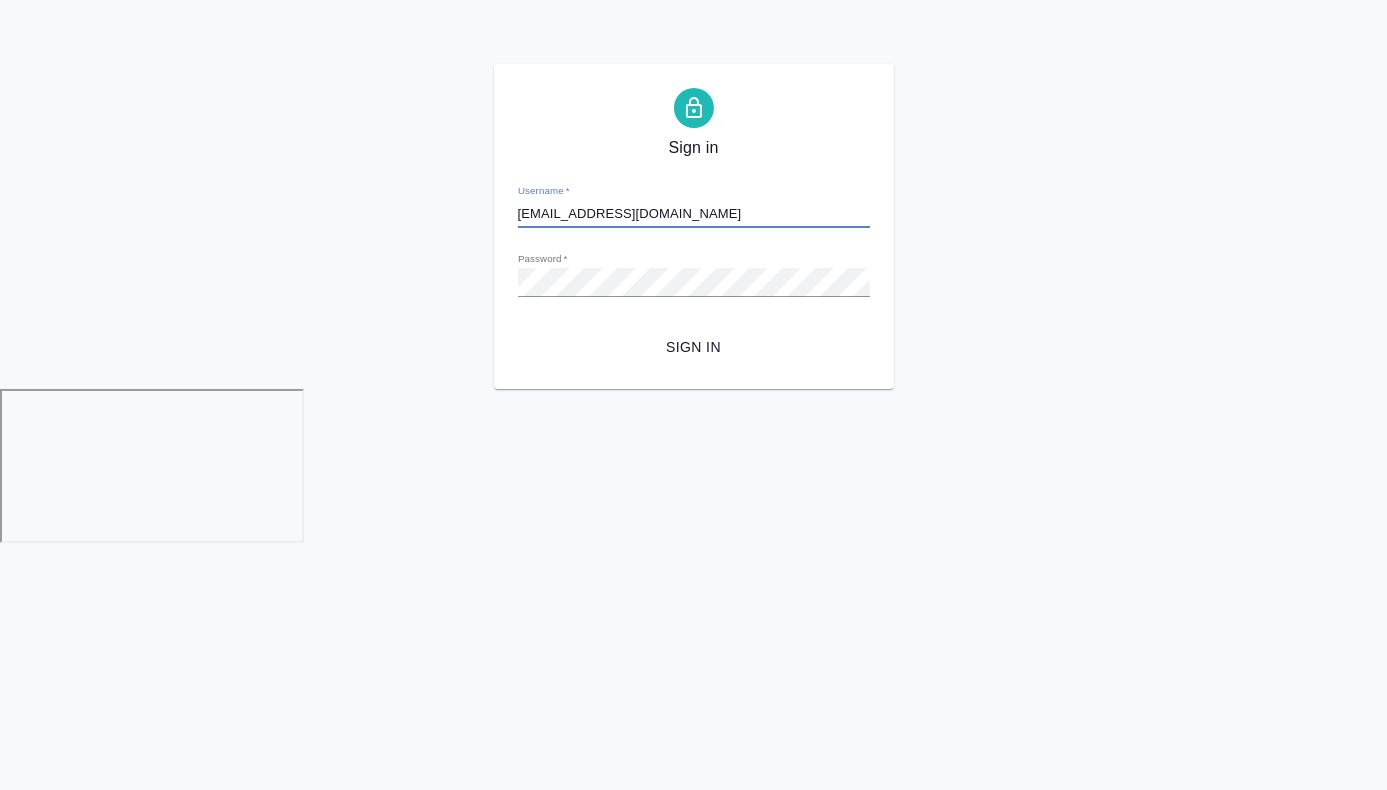 click on "[EMAIL_ADDRESS][DOMAIN_NAME]" at bounding box center [694, 214] 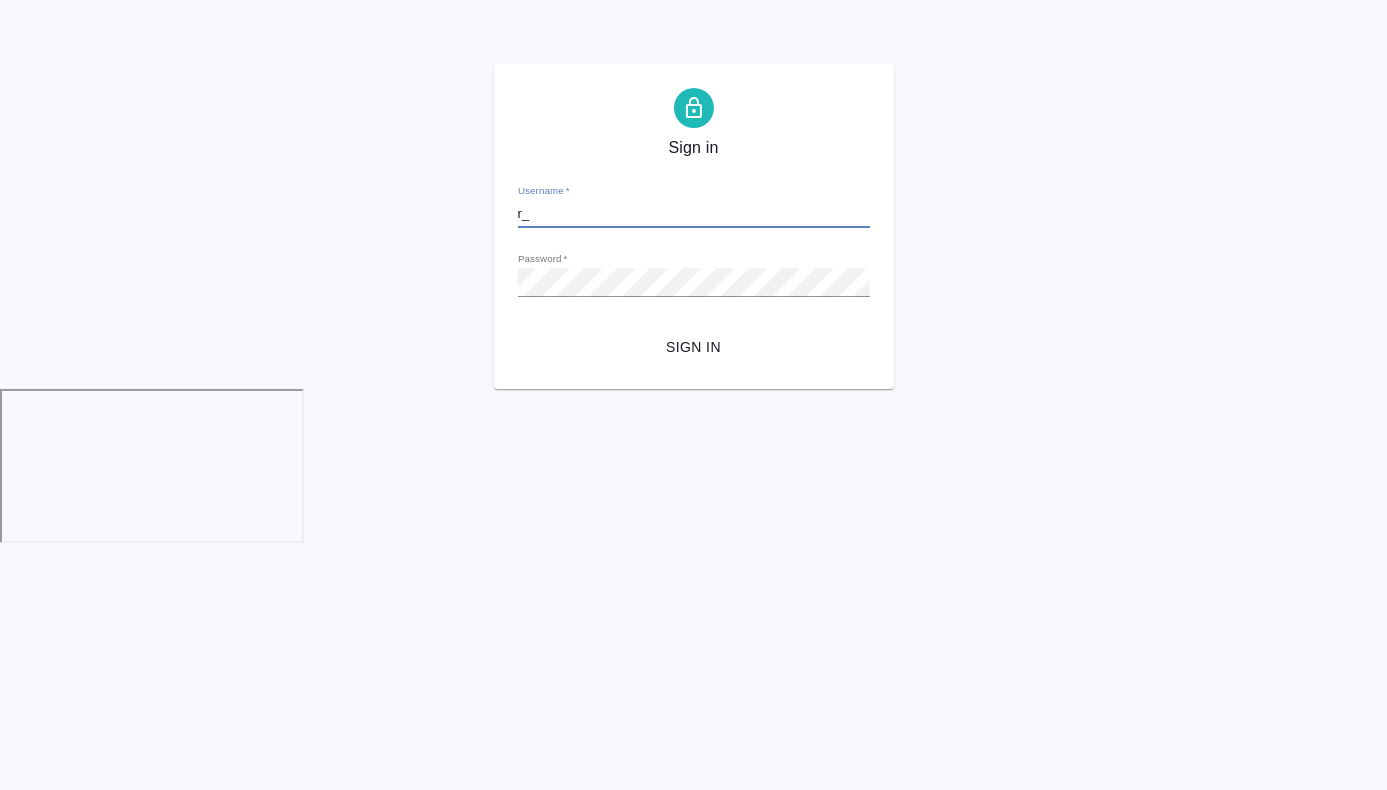 type on "r" 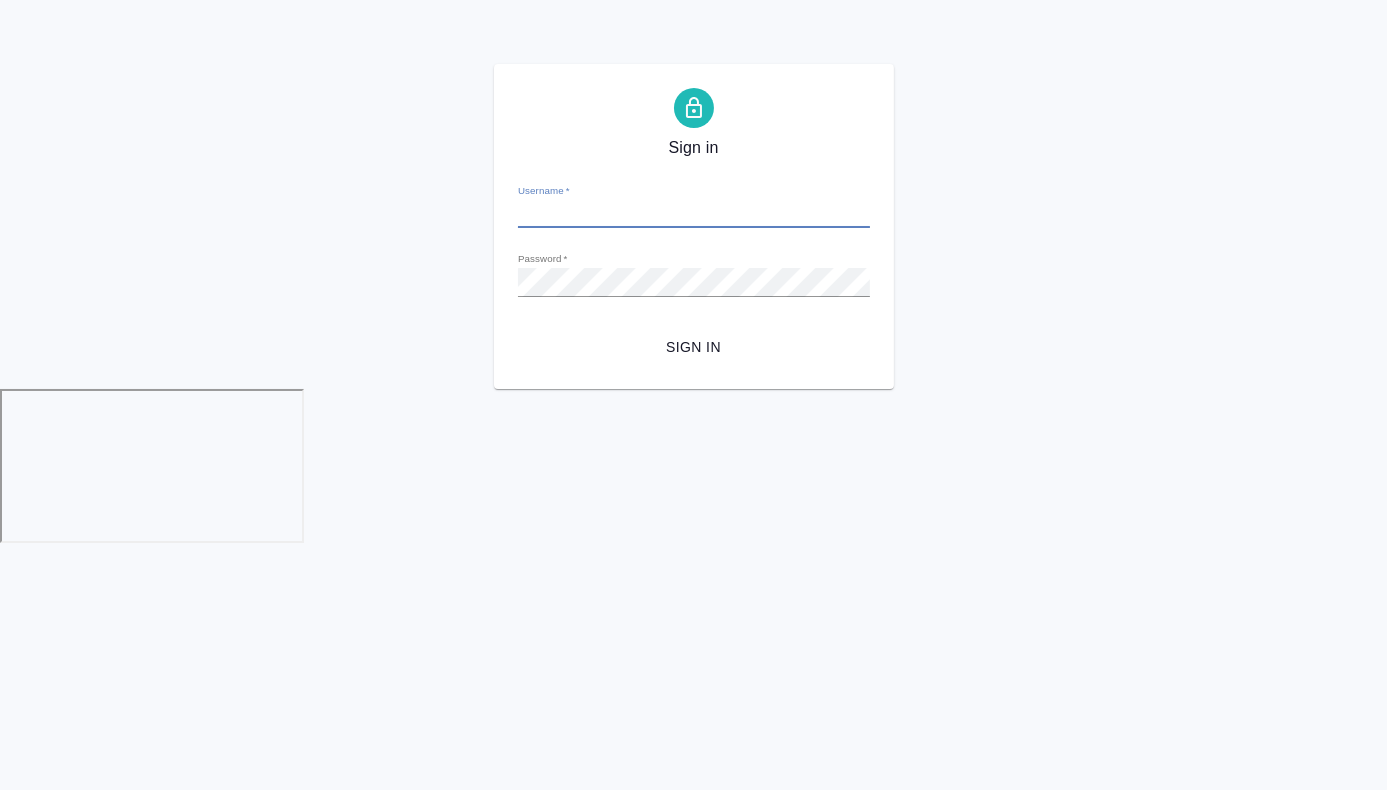 click on "Username   *" at bounding box center [694, 214] 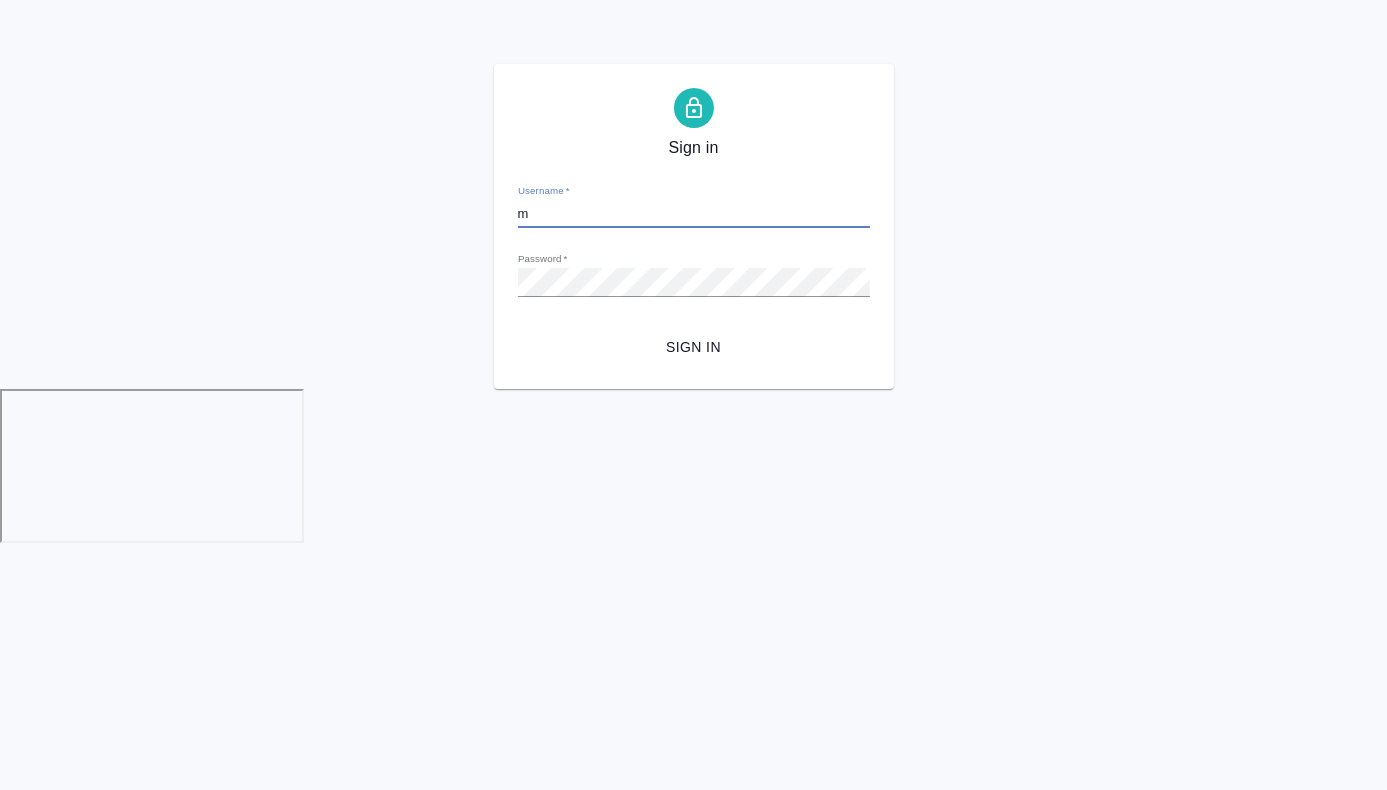type on "[EMAIL_ADDRESS][DOMAIN_NAME]" 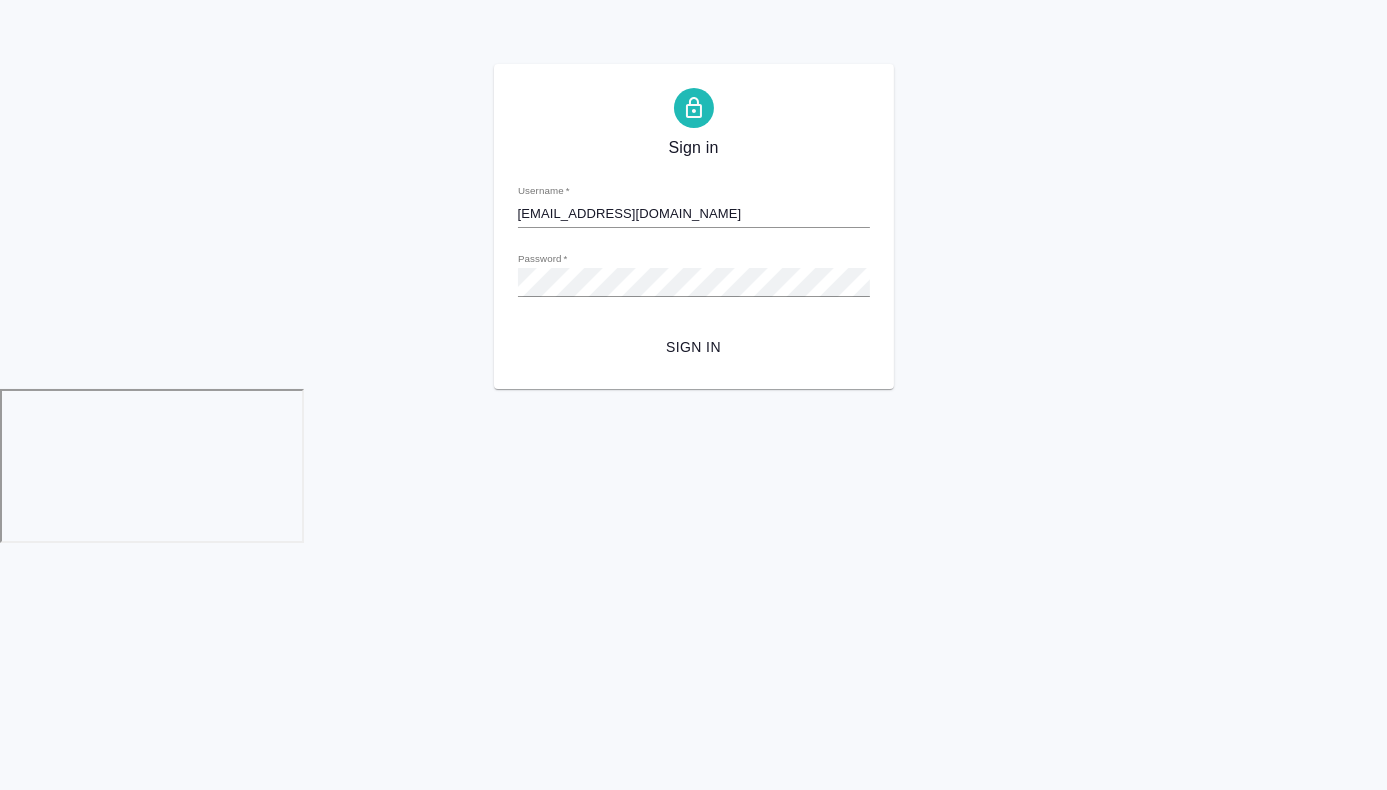 click on "Sign in Username   * [EMAIL_ADDRESS][DOMAIN_NAME] Password   * urlPath   * / Sign in" at bounding box center (694, 226) 